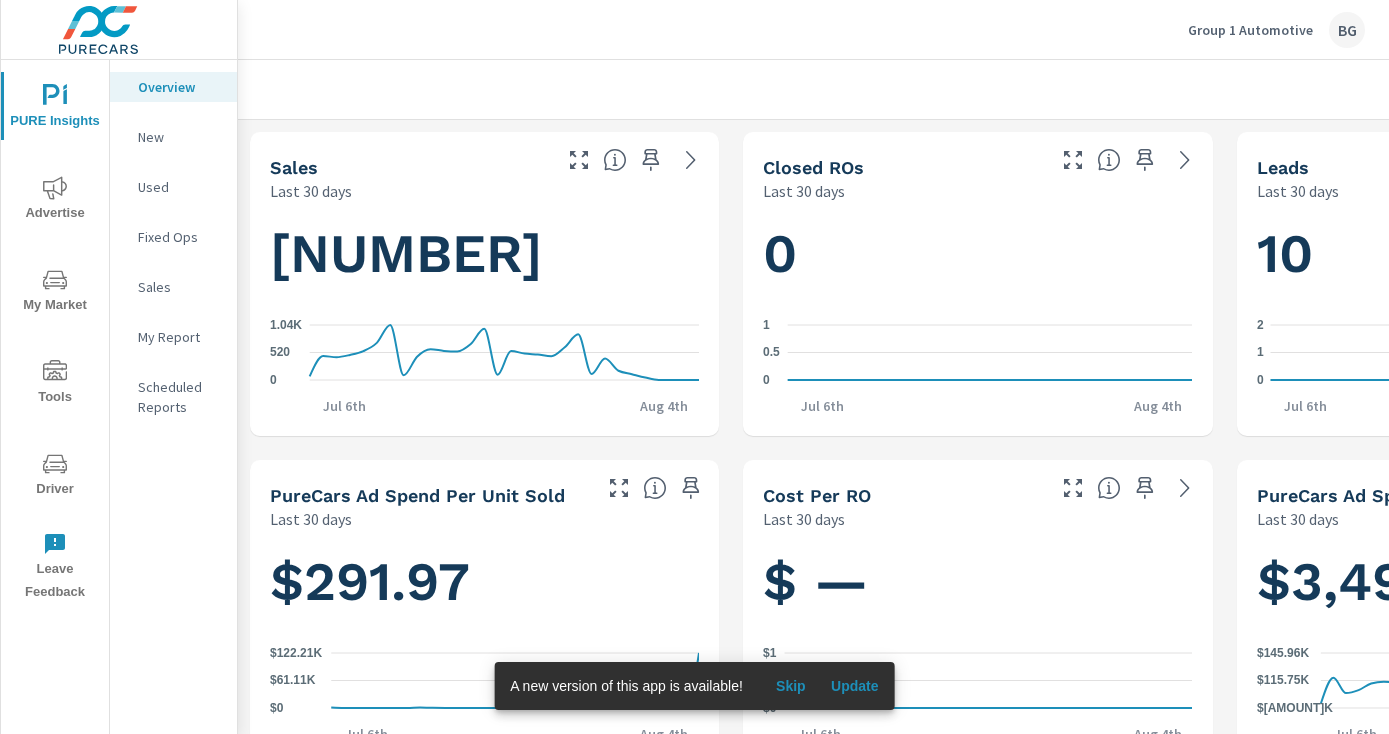 scroll, scrollTop: 0, scrollLeft: 0, axis: both 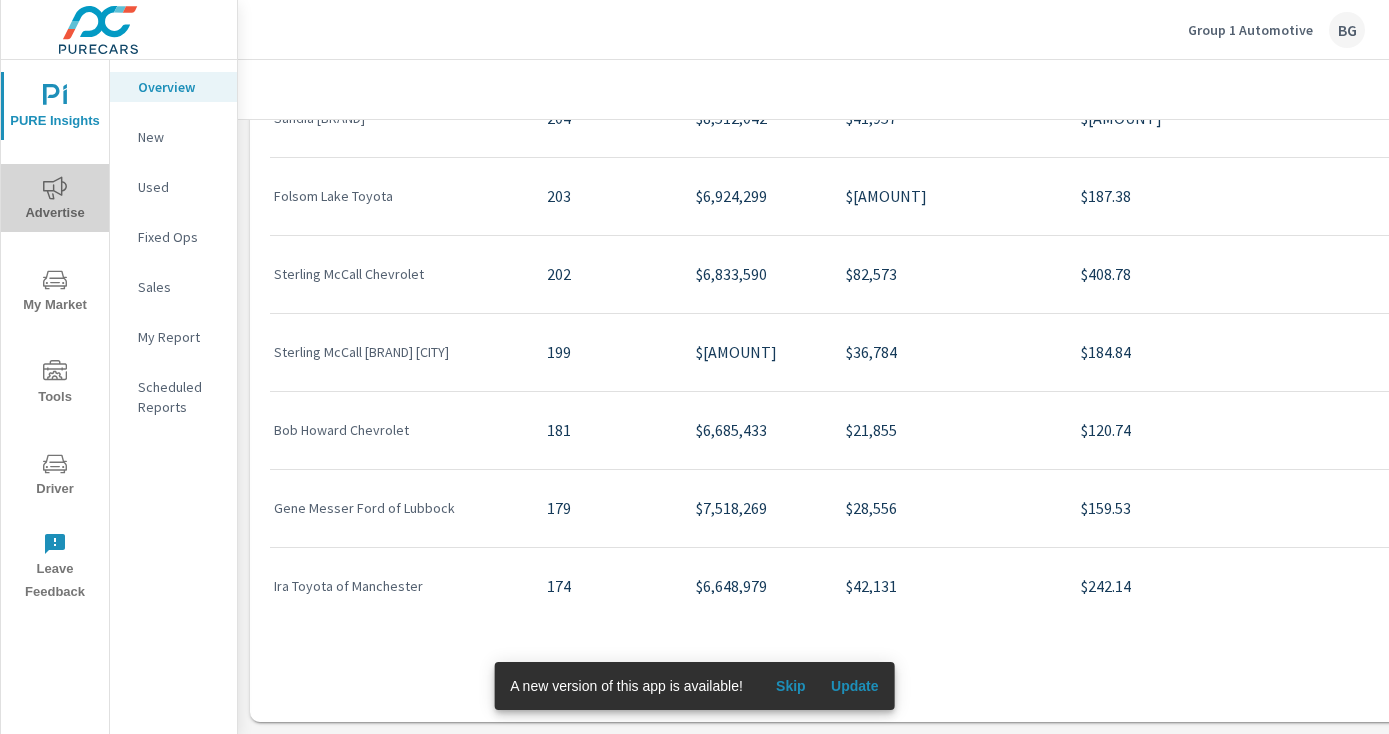 click 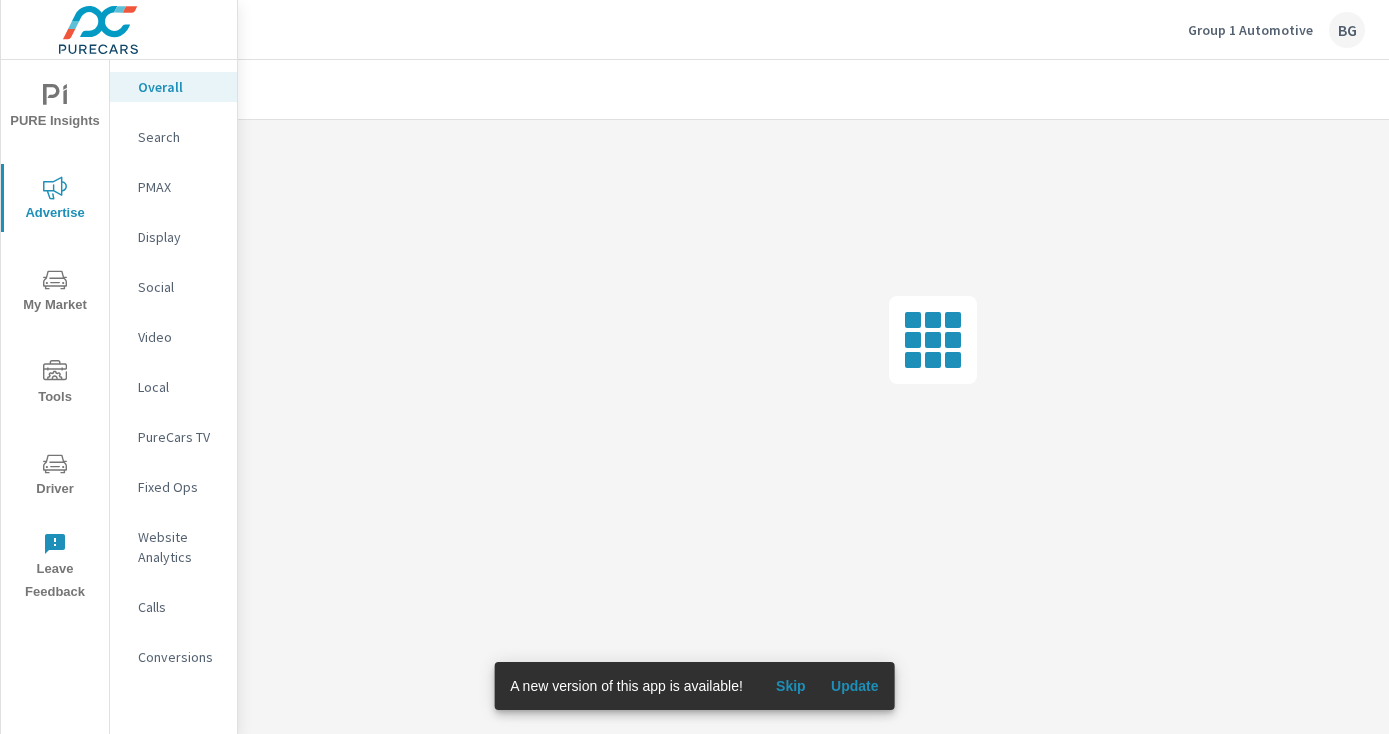 click on "Skip" at bounding box center (791, 686) 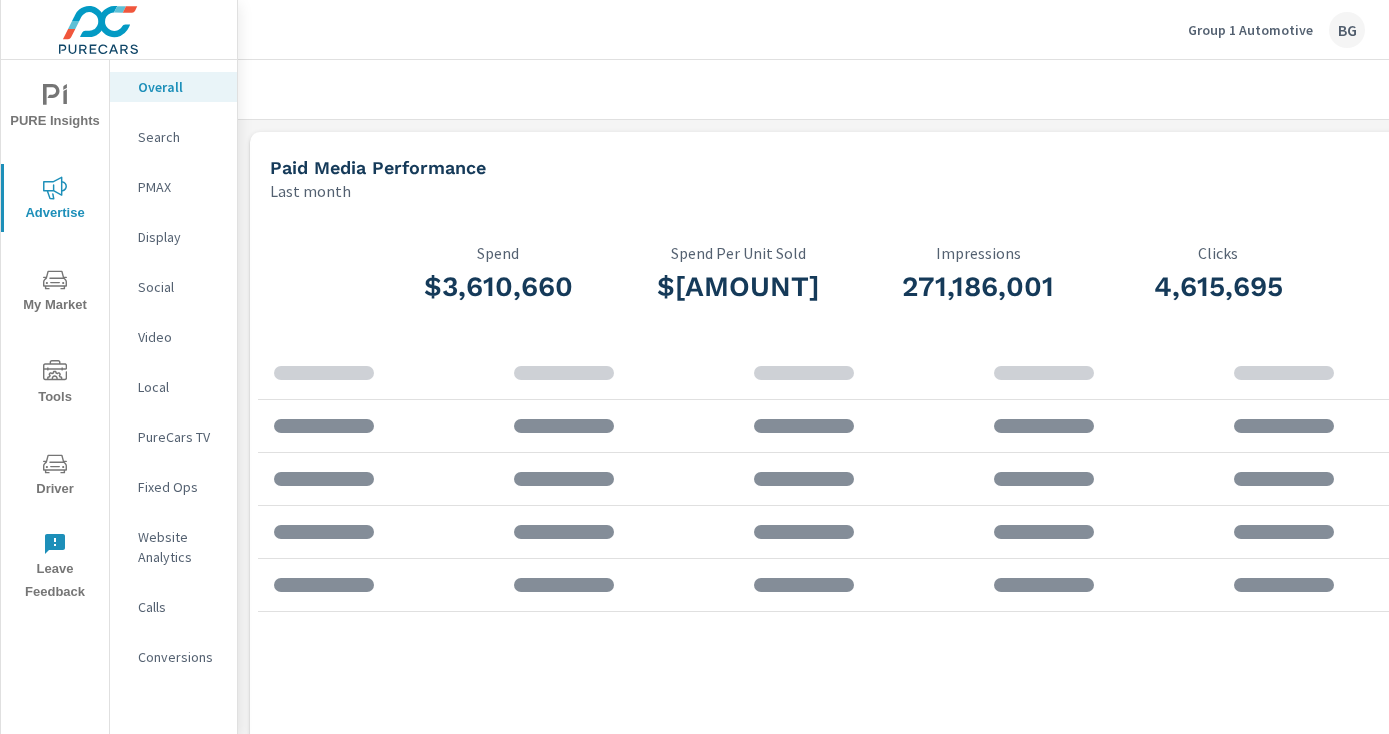 scroll, scrollTop: 1, scrollLeft: 0, axis: vertical 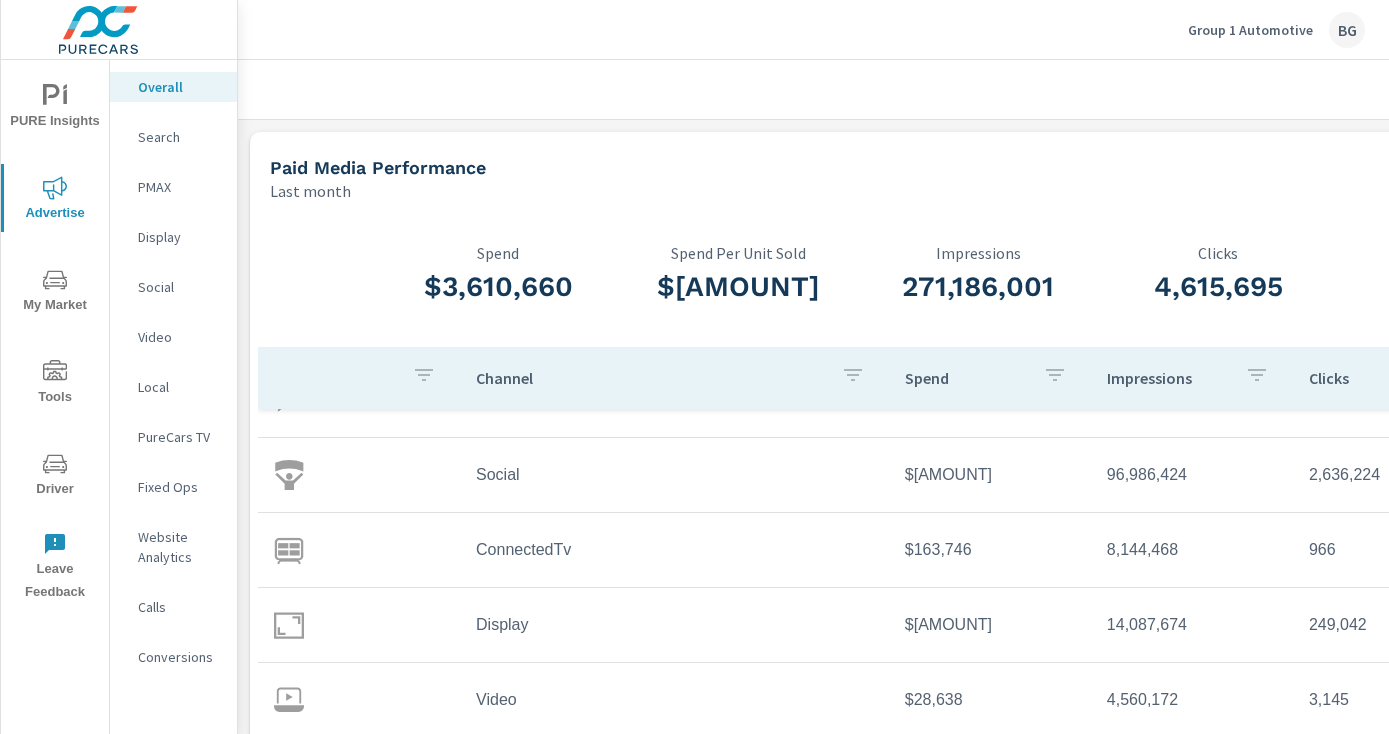 click on "Social" at bounding box center (674, 475) 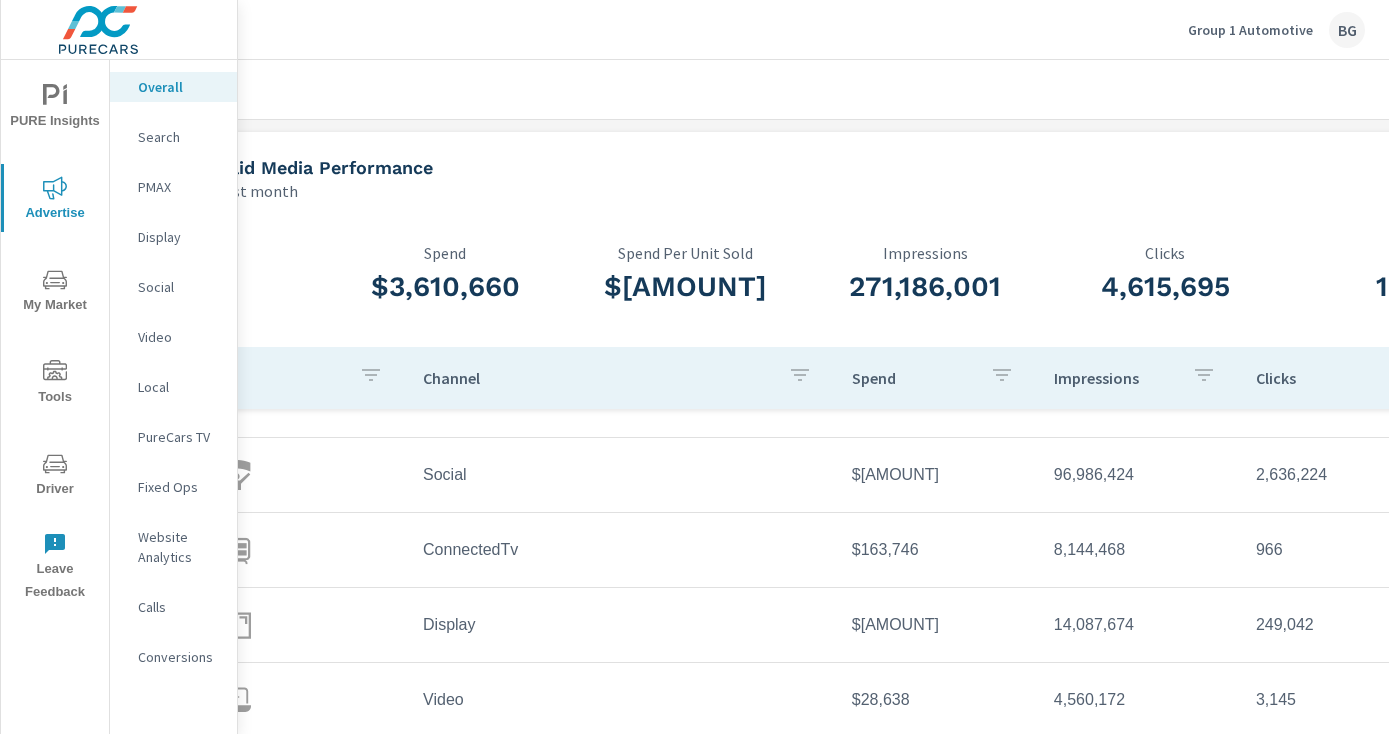 scroll, scrollTop: 0, scrollLeft: 0, axis: both 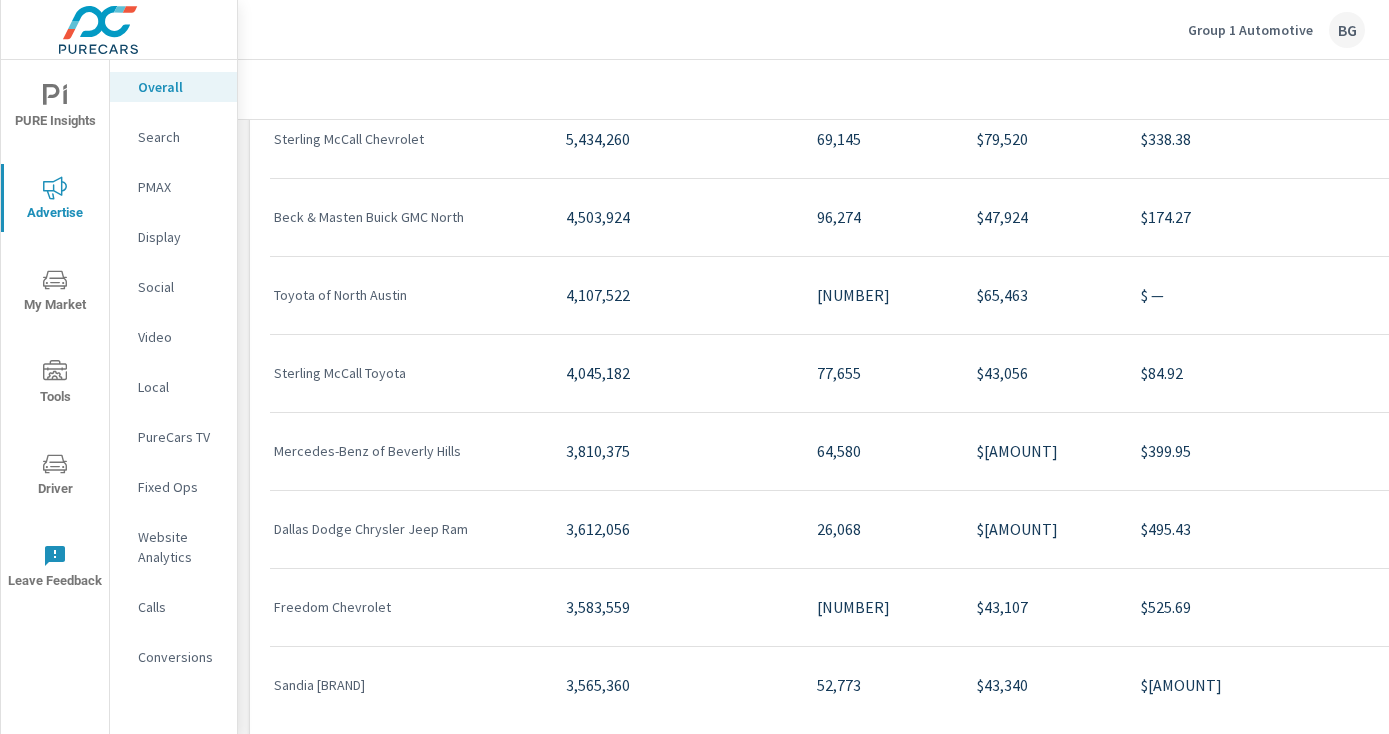 click on "Toyota of North Austin" at bounding box center [404, 295] 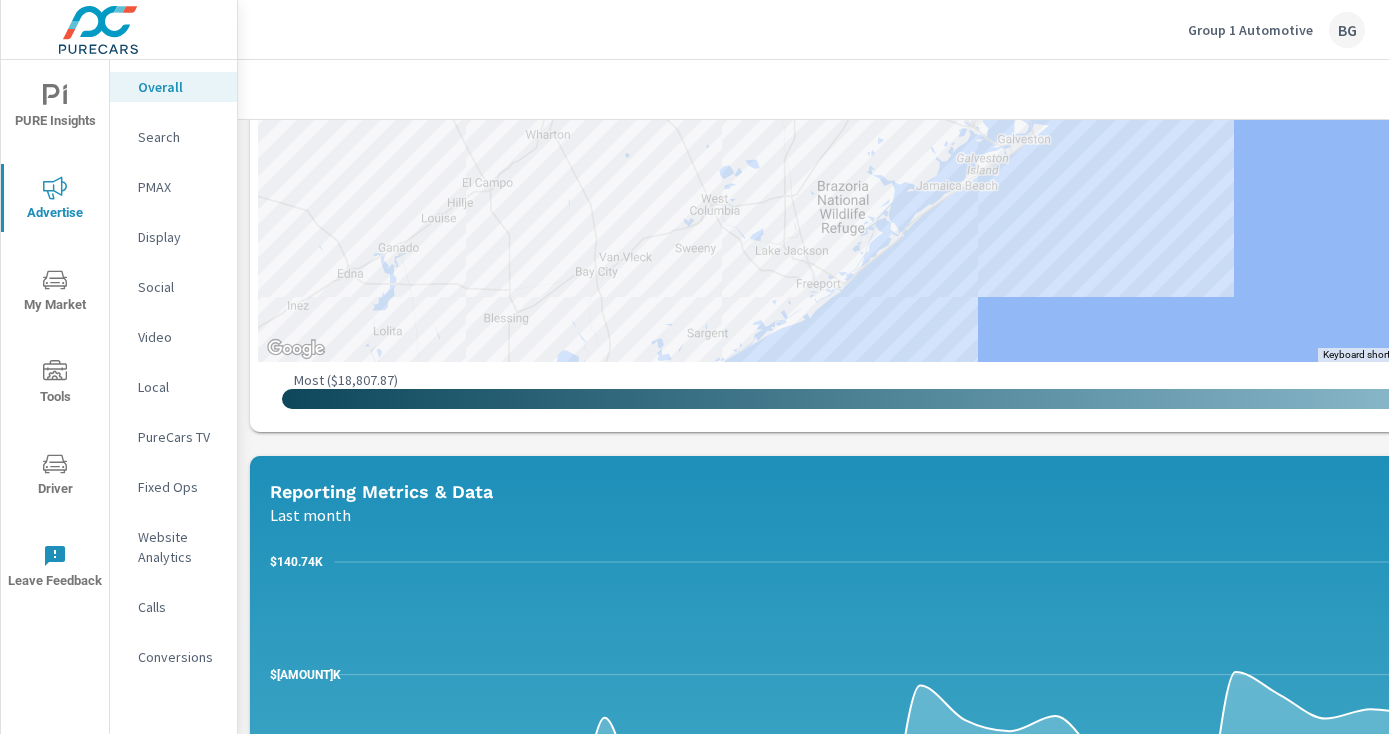 scroll, scrollTop: 1069, scrollLeft: 0, axis: vertical 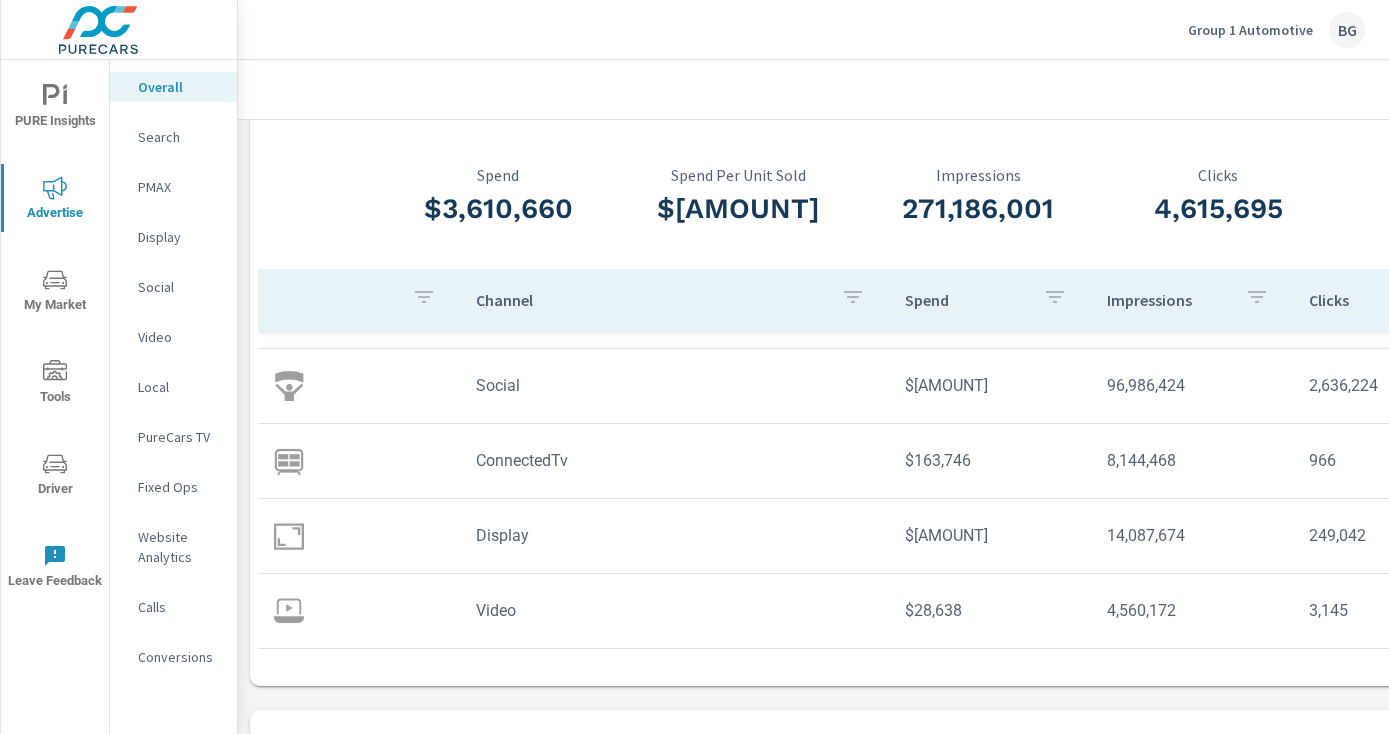 click on "Social" at bounding box center (674, 385) 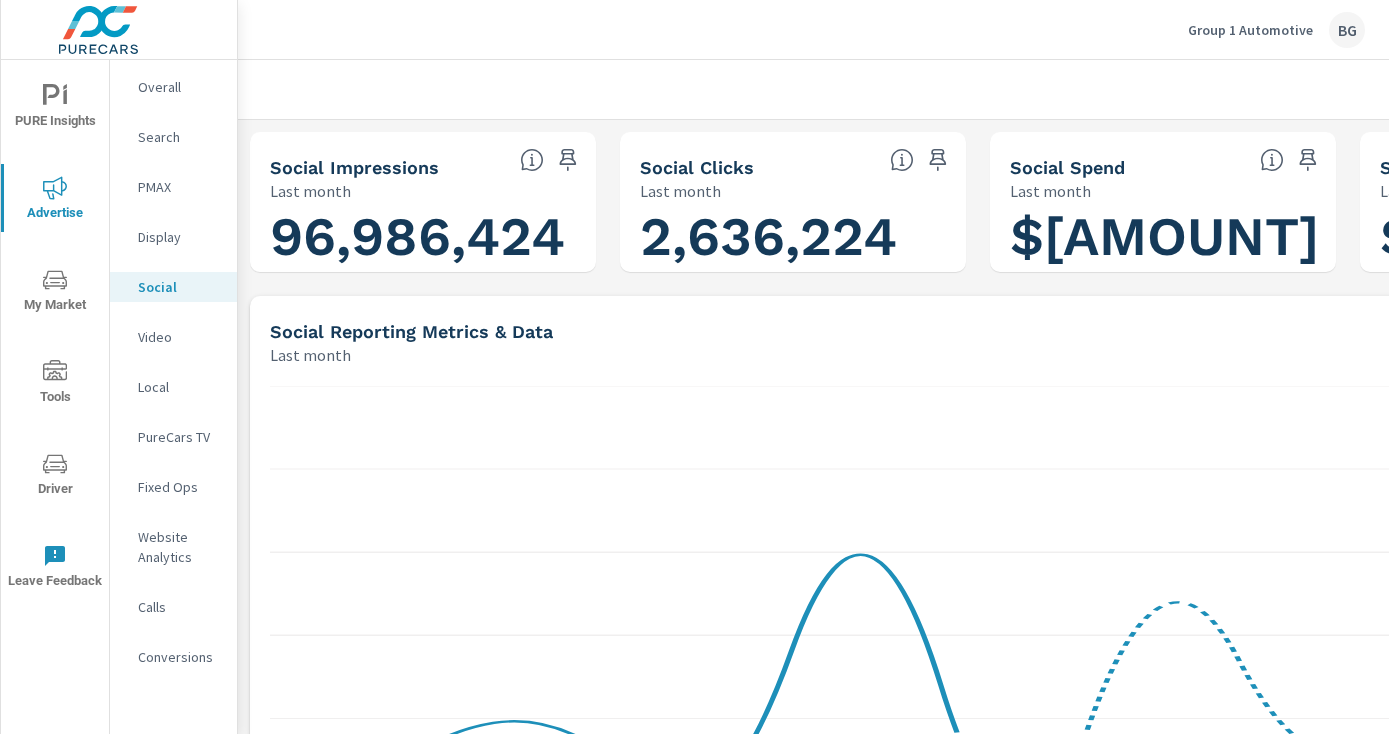scroll, scrollTop: 1, scrollLeft: 0, axis: vertical 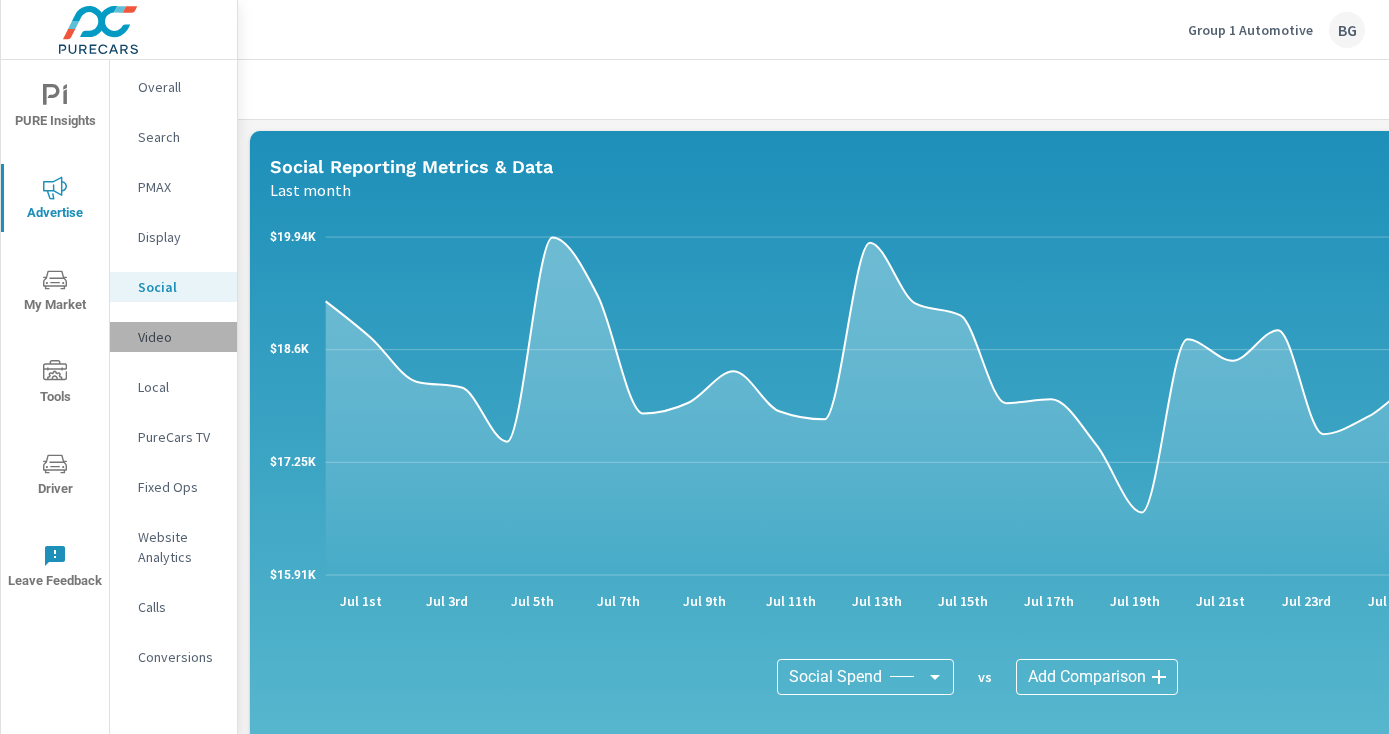 click on "Video" at bounding box center (173, 337) 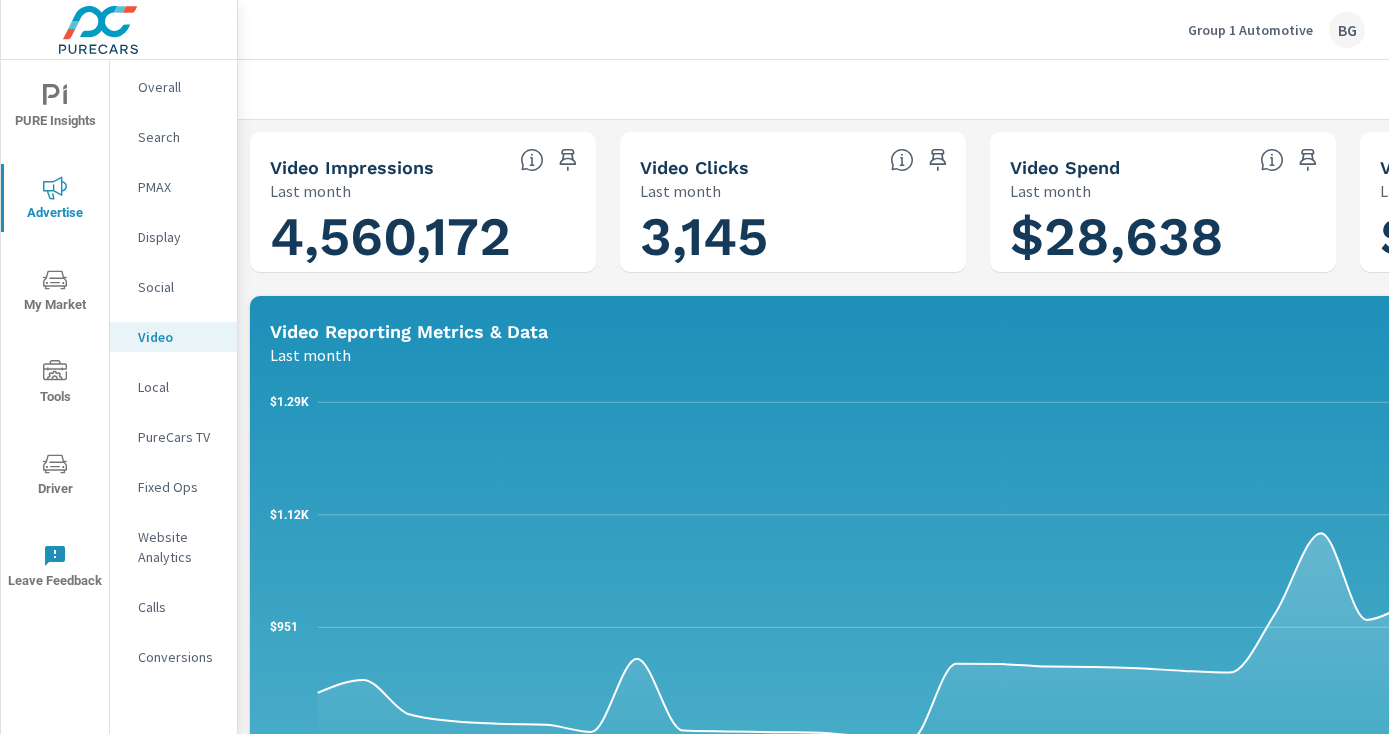 scroll, scrollTop: 1, scrollLeft: 0, axis: vertical 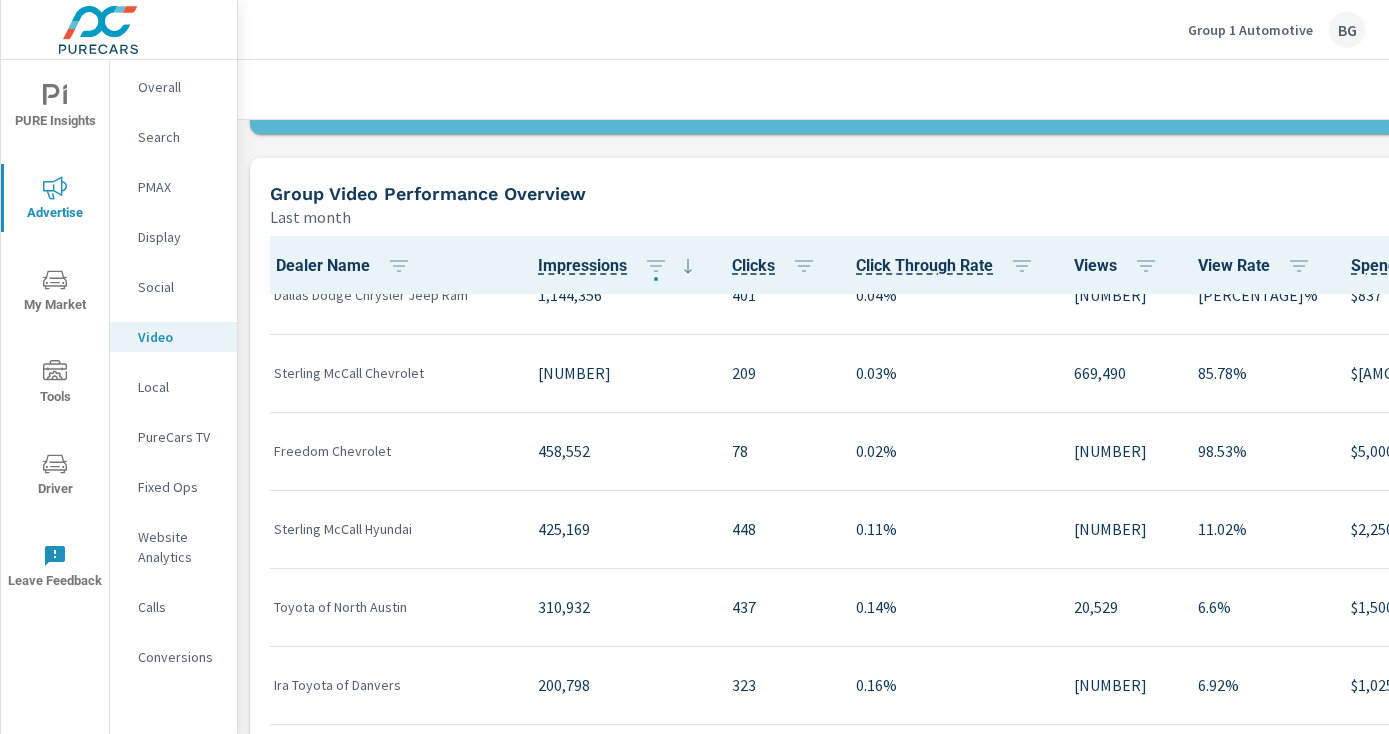click on "Social" at bounding box center (173, 287) 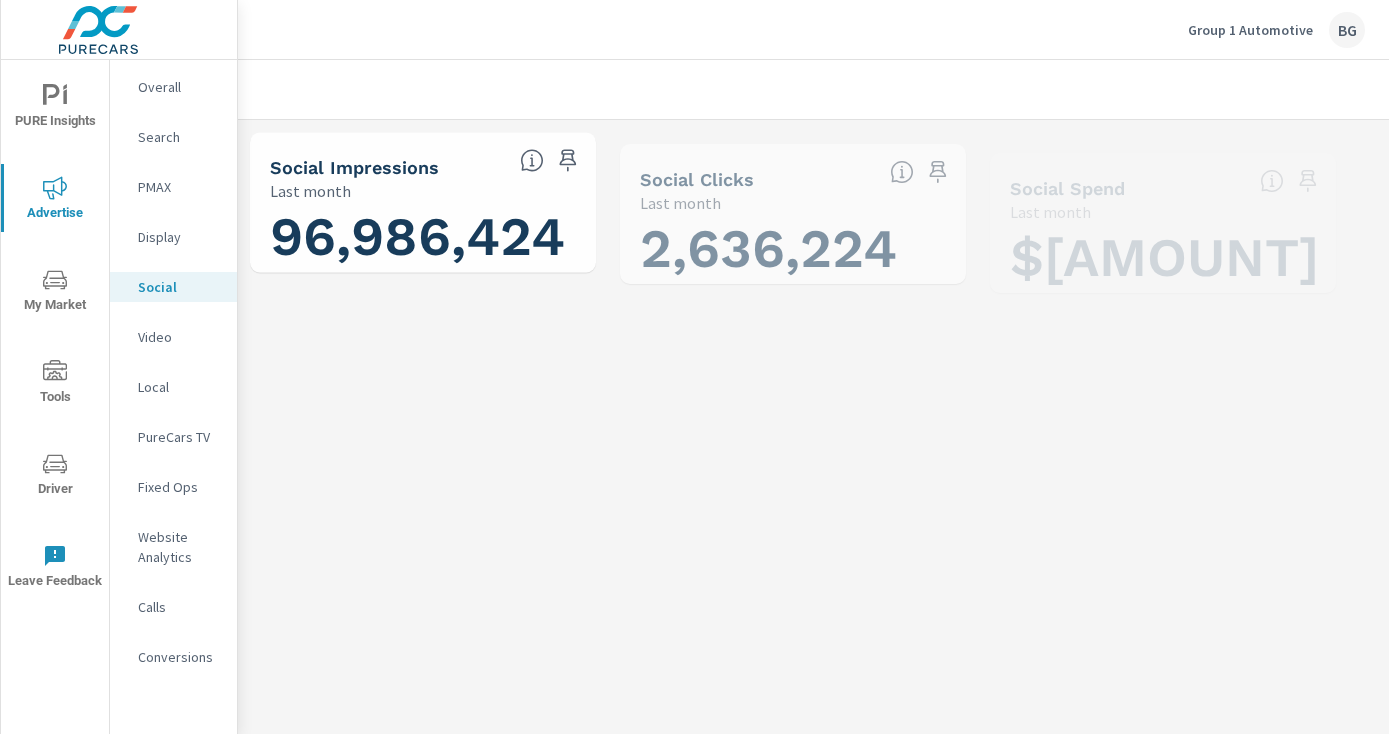 scroll, scrollTop: 1, scrollLeft: 0, axis: vertical 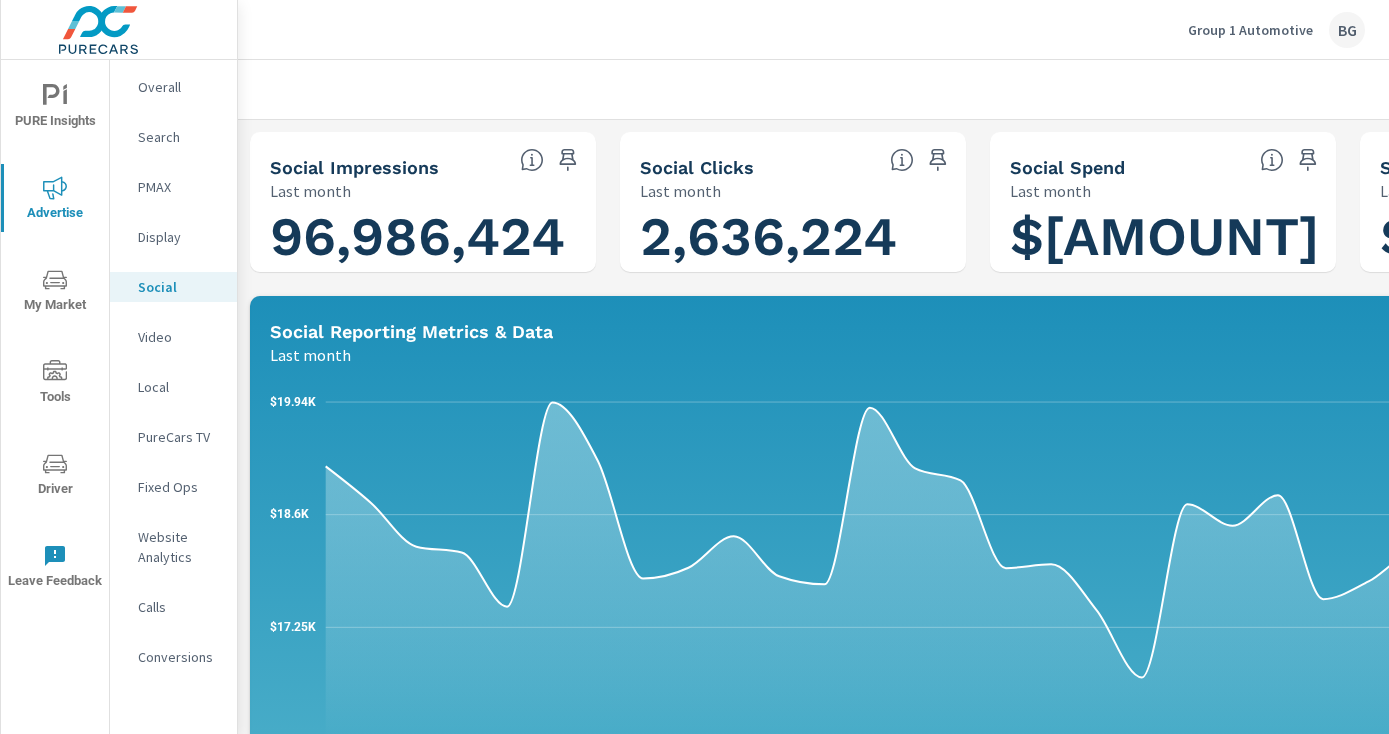 click on "Overall" at bounding box center [179, 87] 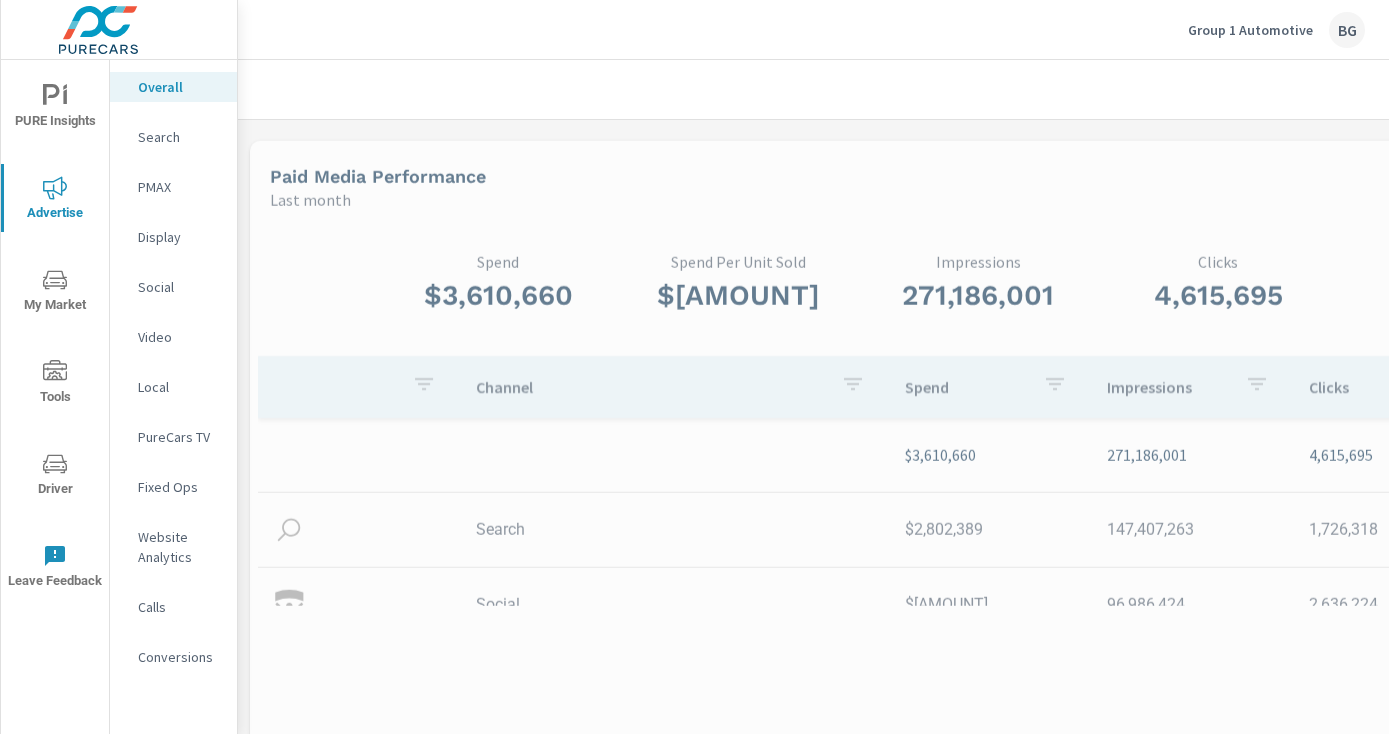 scroll, scrollTop: 1, scrollLeft: 0, axis: vertical 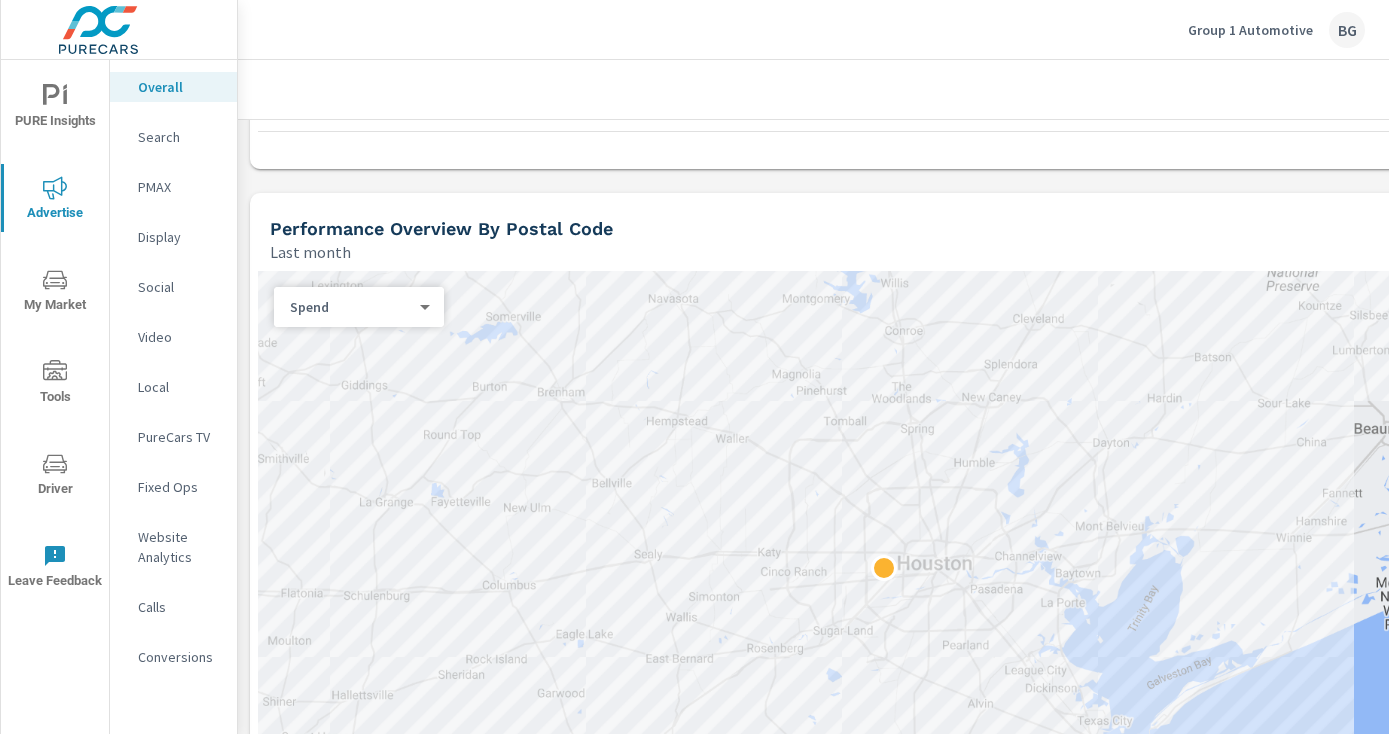 click on "Display" at bounding box center (179, 237) 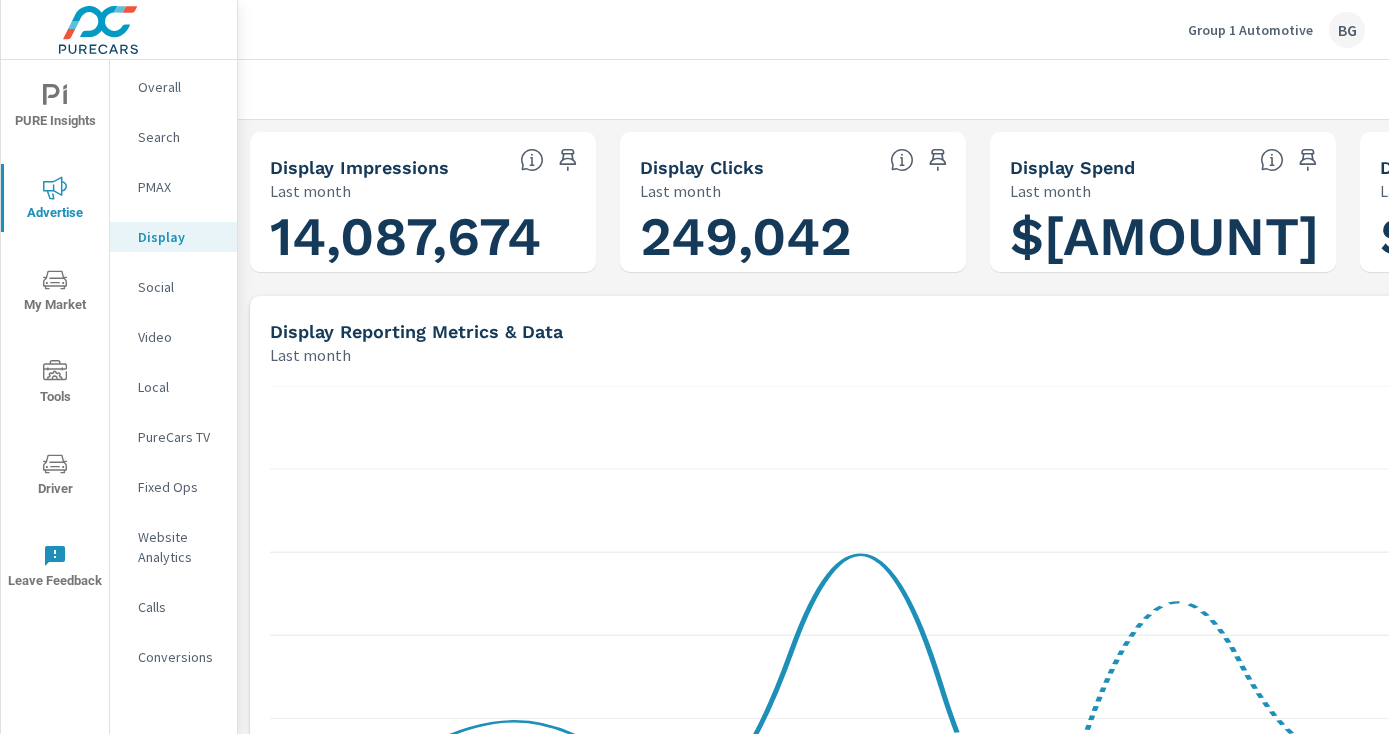 scroll, scrollTop: 1, scrollLeft: 0, axis: vertical 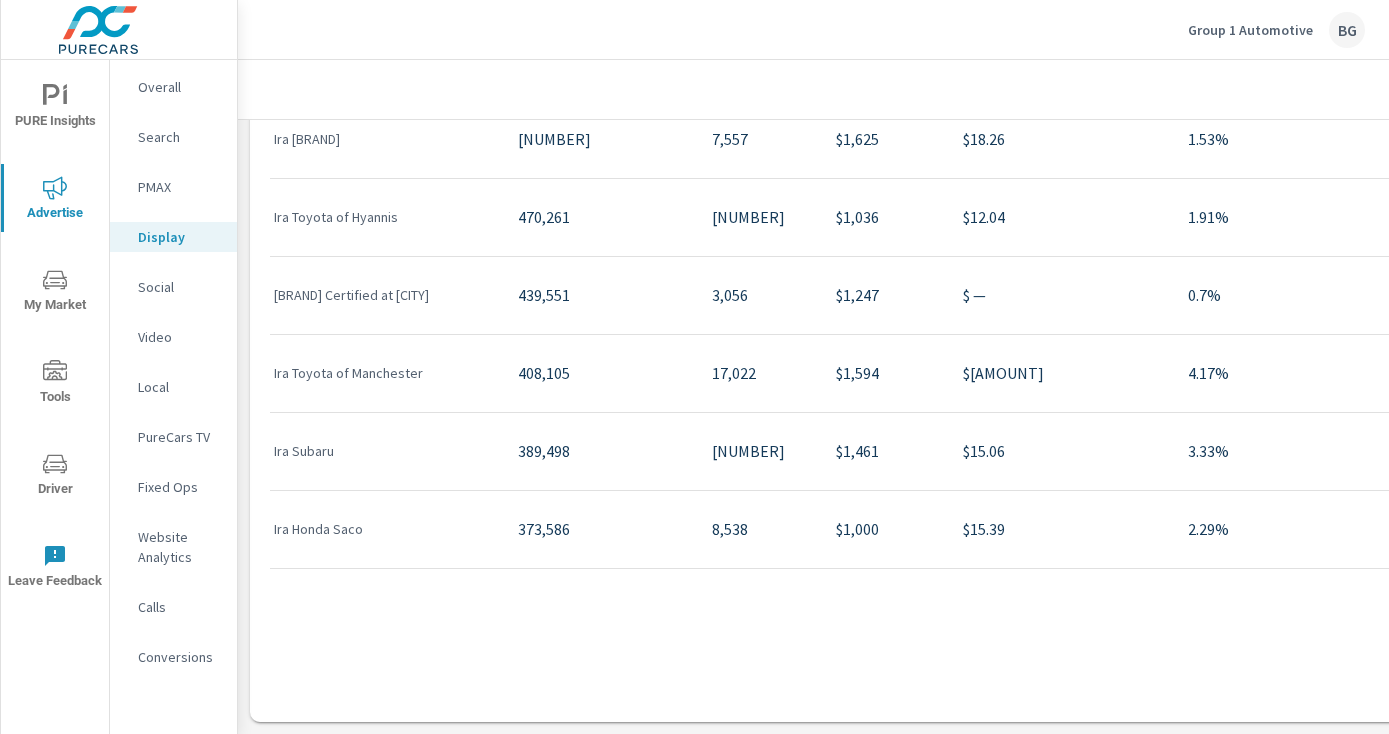 click on "[BRAND] Certified at [CITY]" at bounding box center (380, 295) 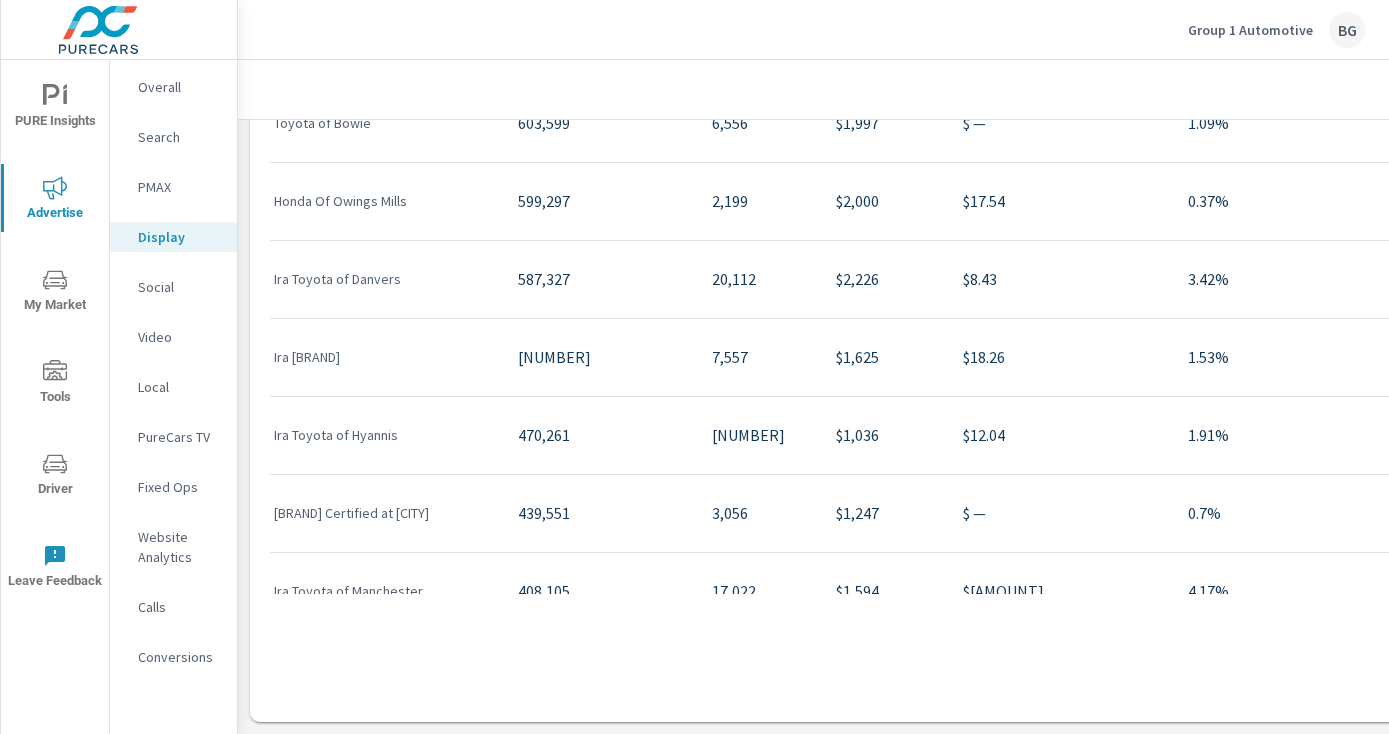 scroll, scrollTop: 0, scrollLeft: 0, axis: both 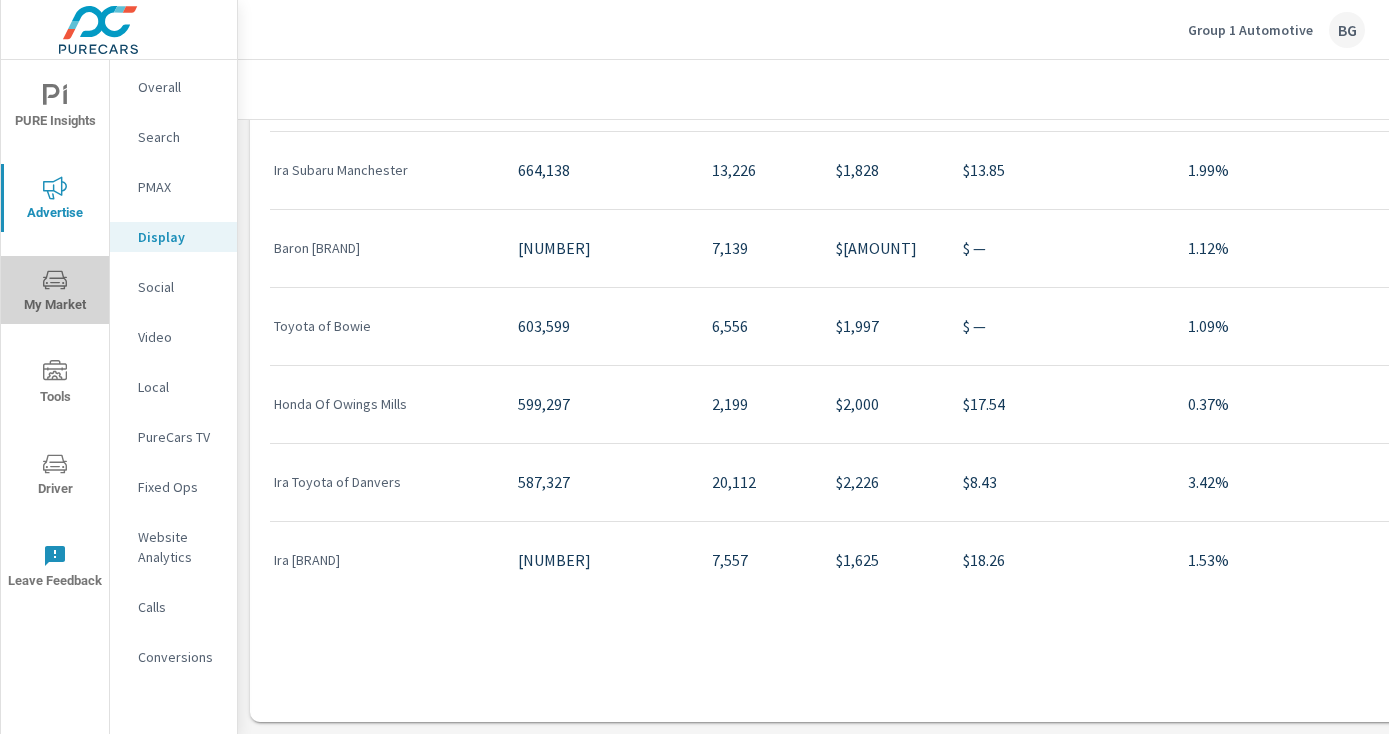 click on "My Market" at bounding box center [55, 292] 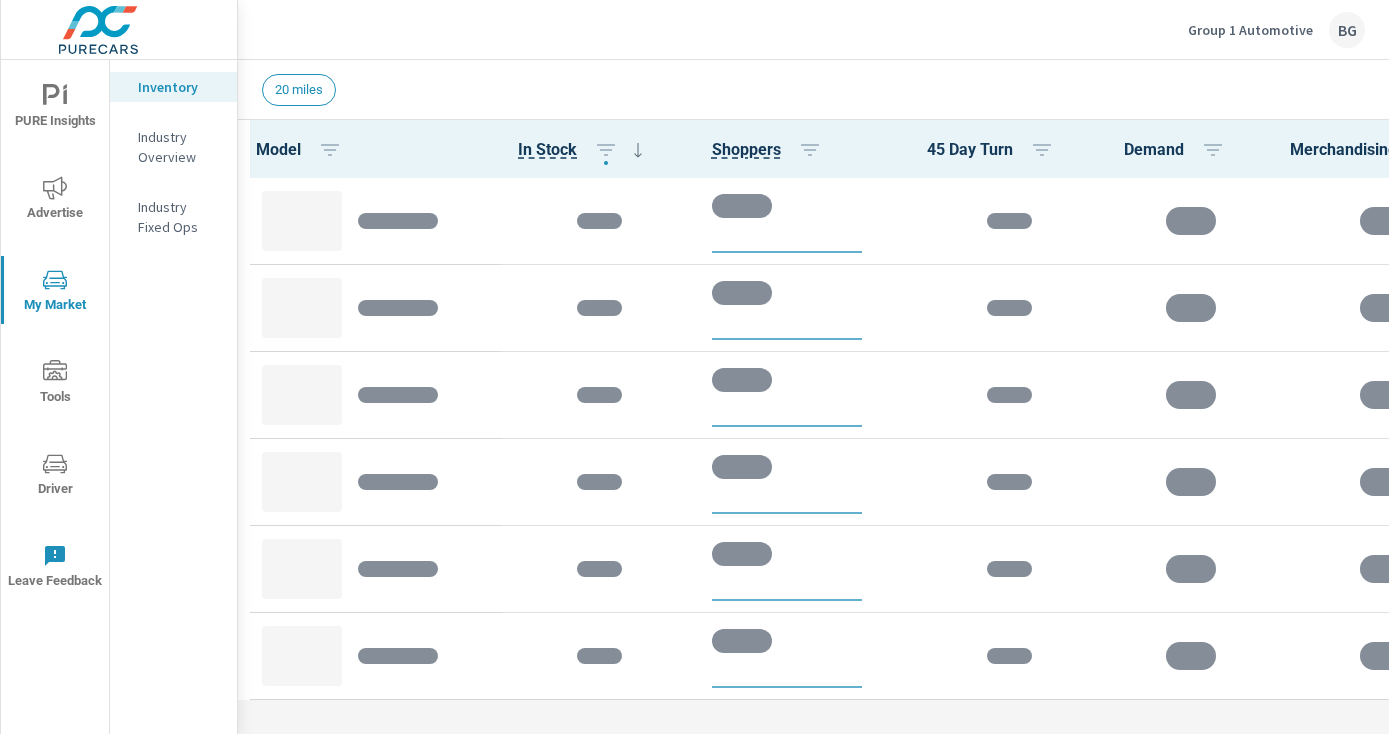 click 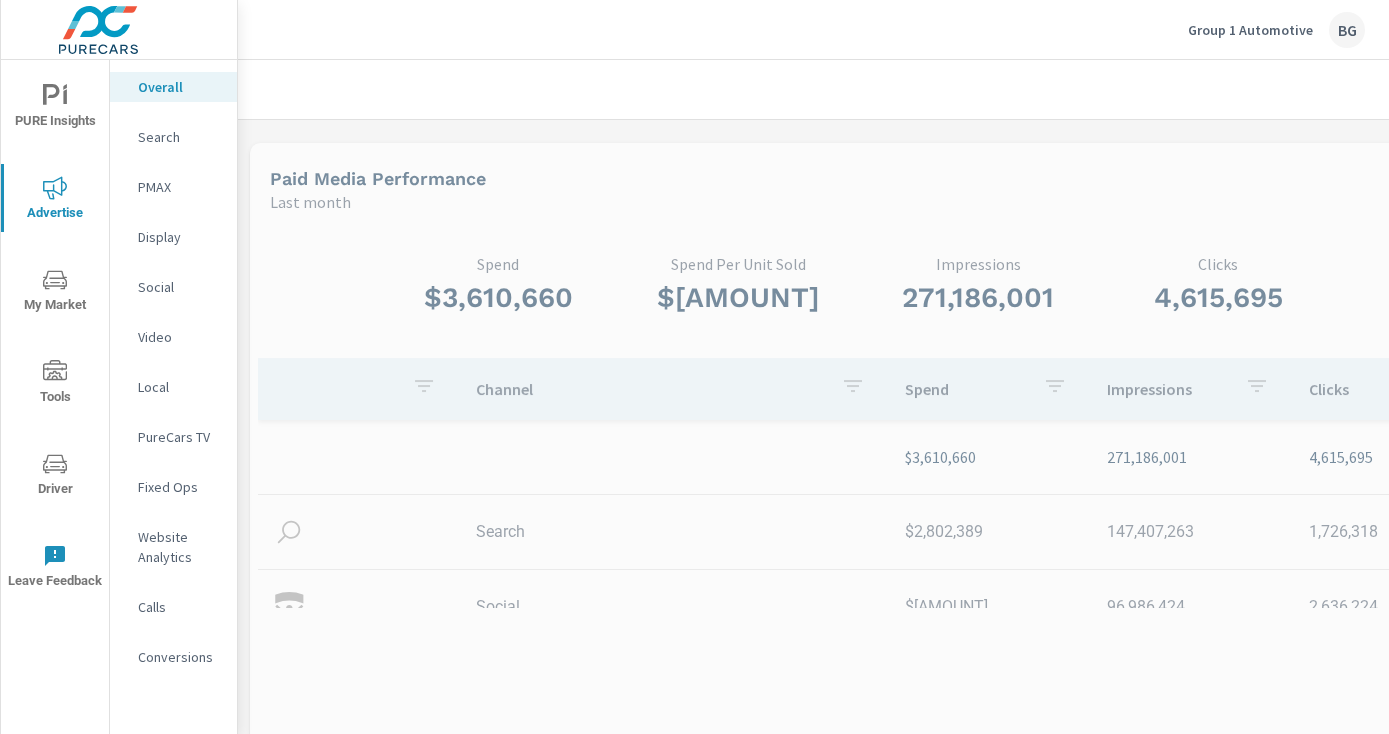scroll, scrollTop: 1, scrollLeft: 0, axis: vertical 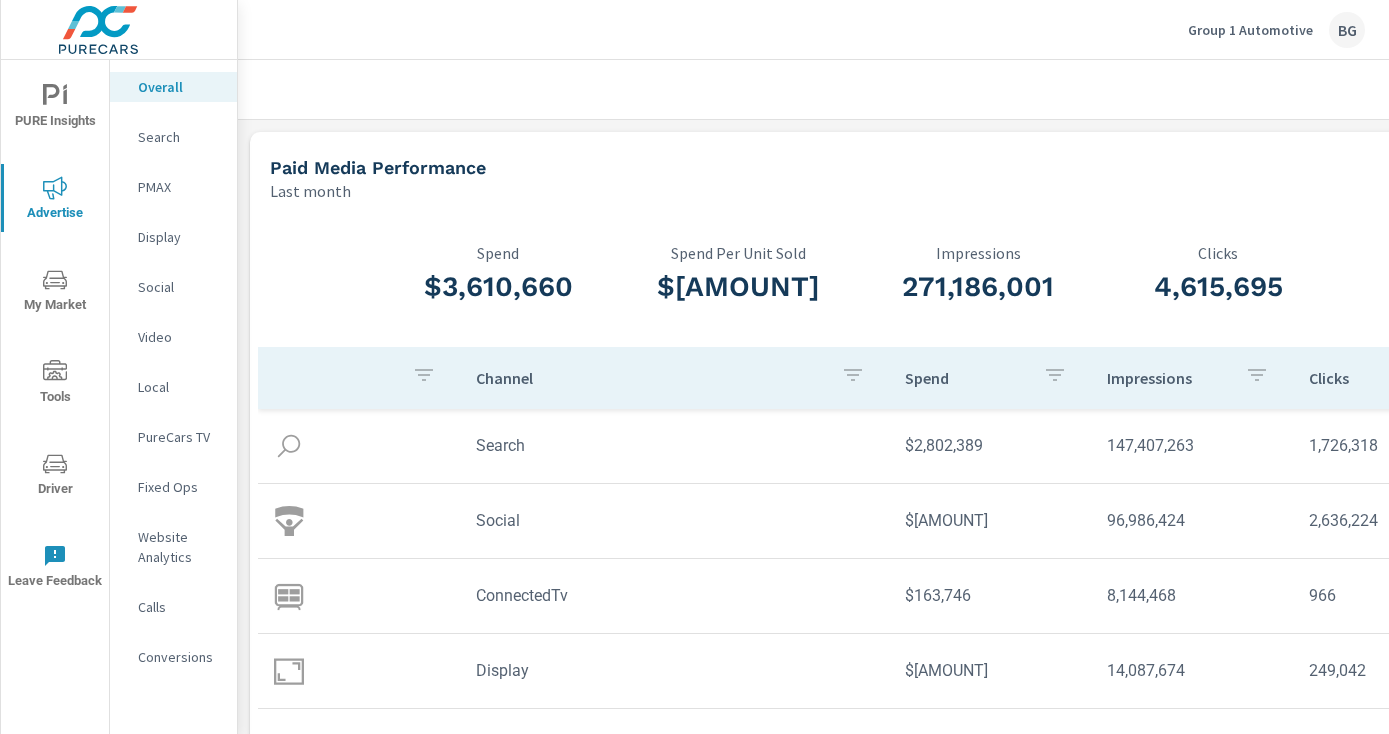 click on "PMAX" at bounding box center (179, 187) 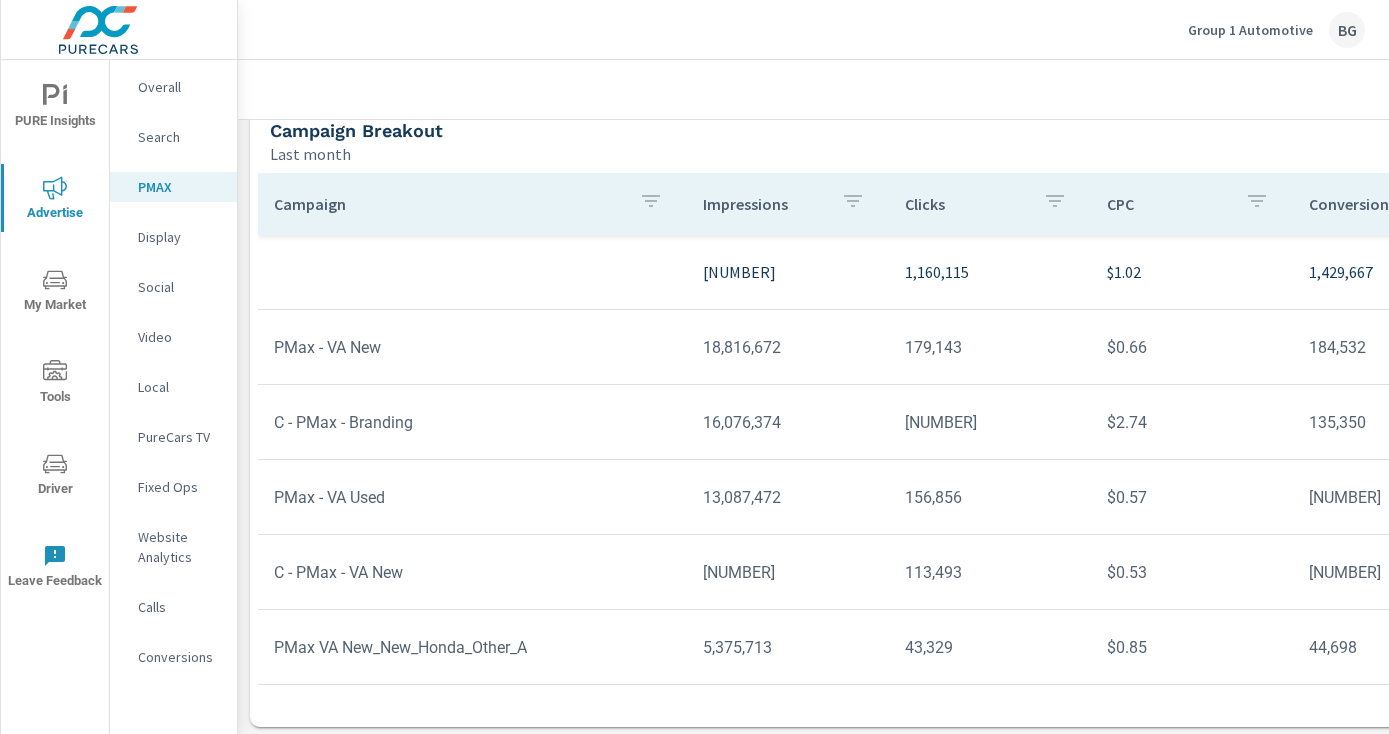 scroll, scrollTop: 202, scrollLeft: 0, axis: vertical 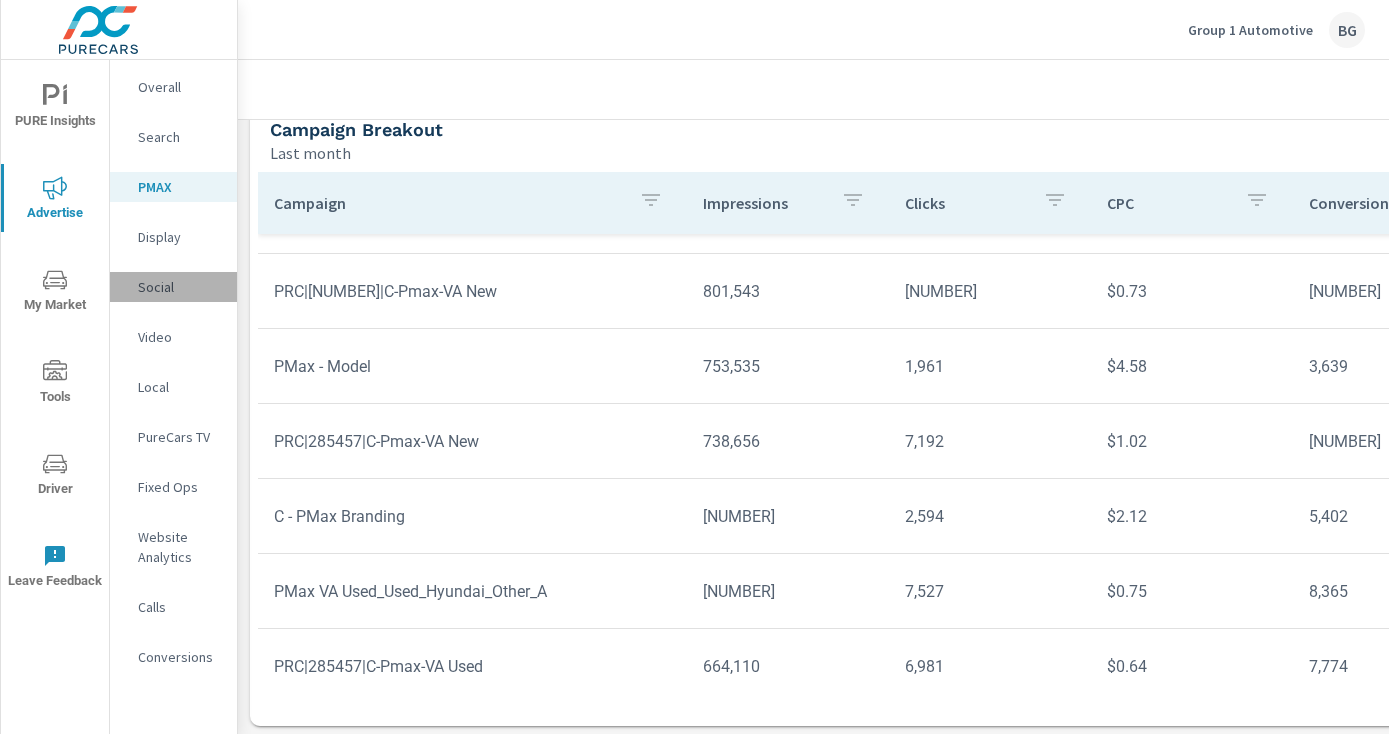 click on "Social" at bounding box center (179, 287) 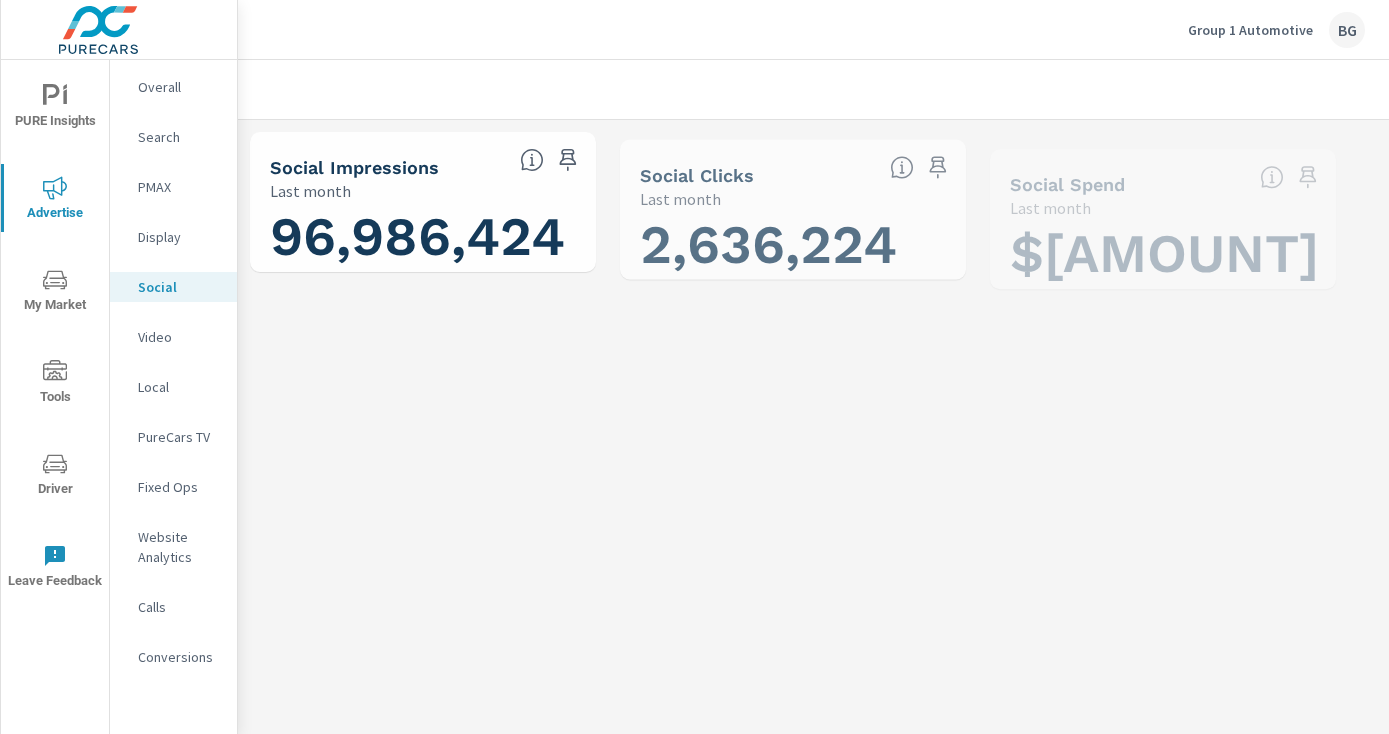 scroll, scrollTop: 1, scrollLeft: 0, axis: vertical 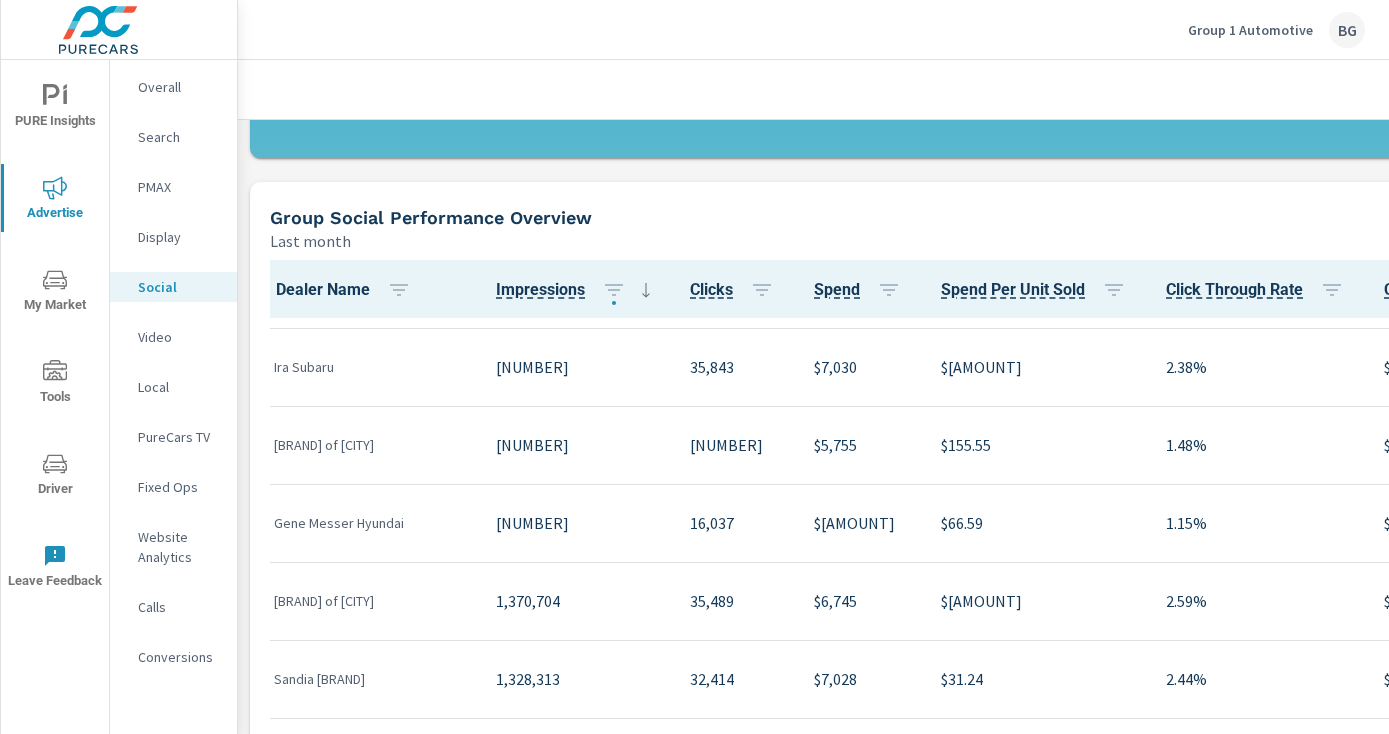 click on "Display" at bounding box center (179, 237) 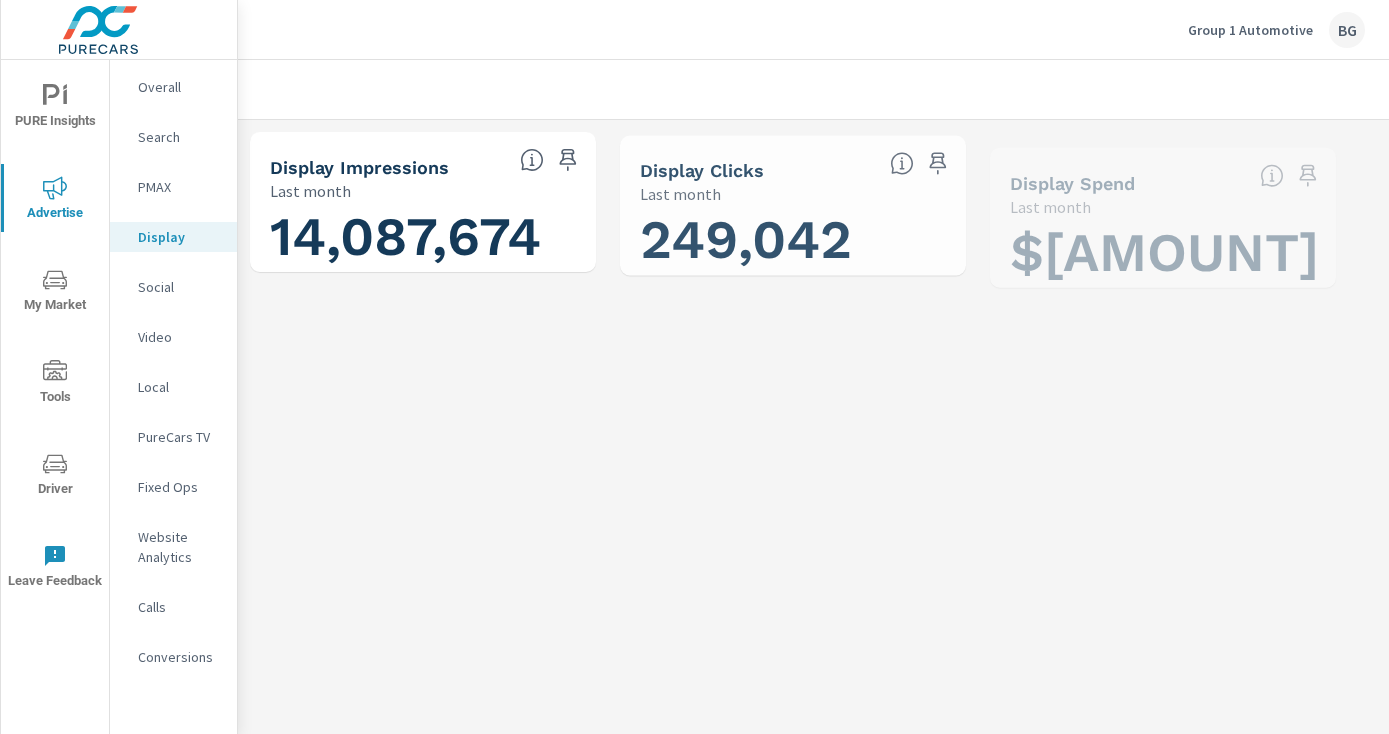 scroll, scrollTop: 1, scrollLeft: 0, axis: vertical 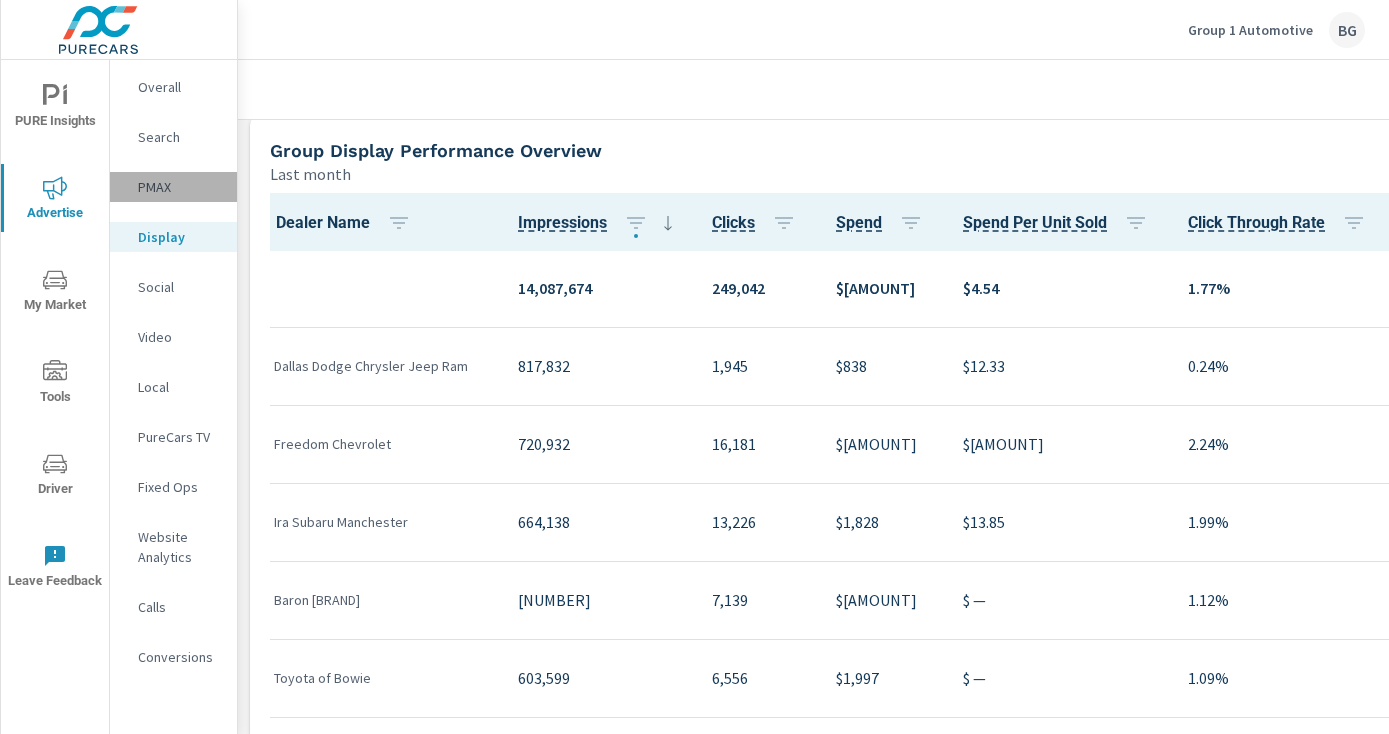 click on "PMAX" at bounding box center (179, 187) 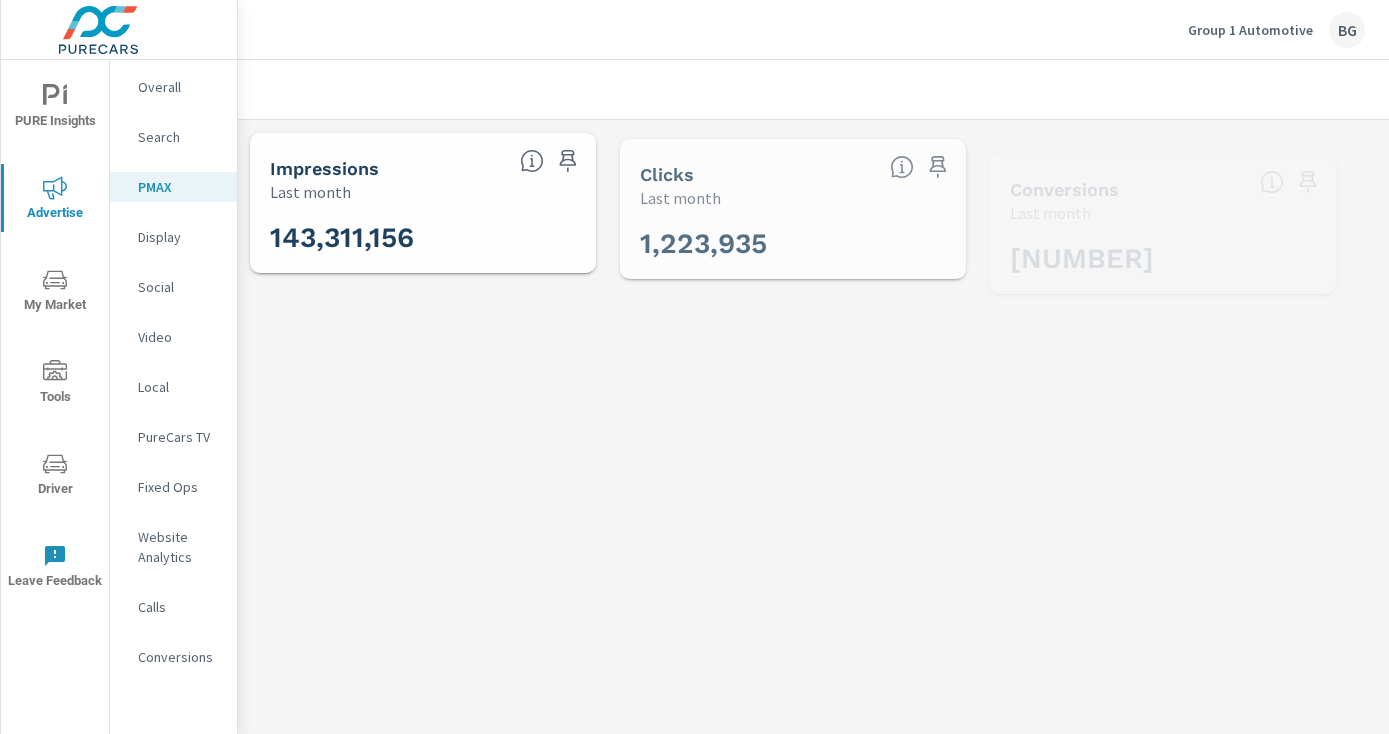 scroll, scrollTop: 2250, scrollLeft: 0, axis: vertical 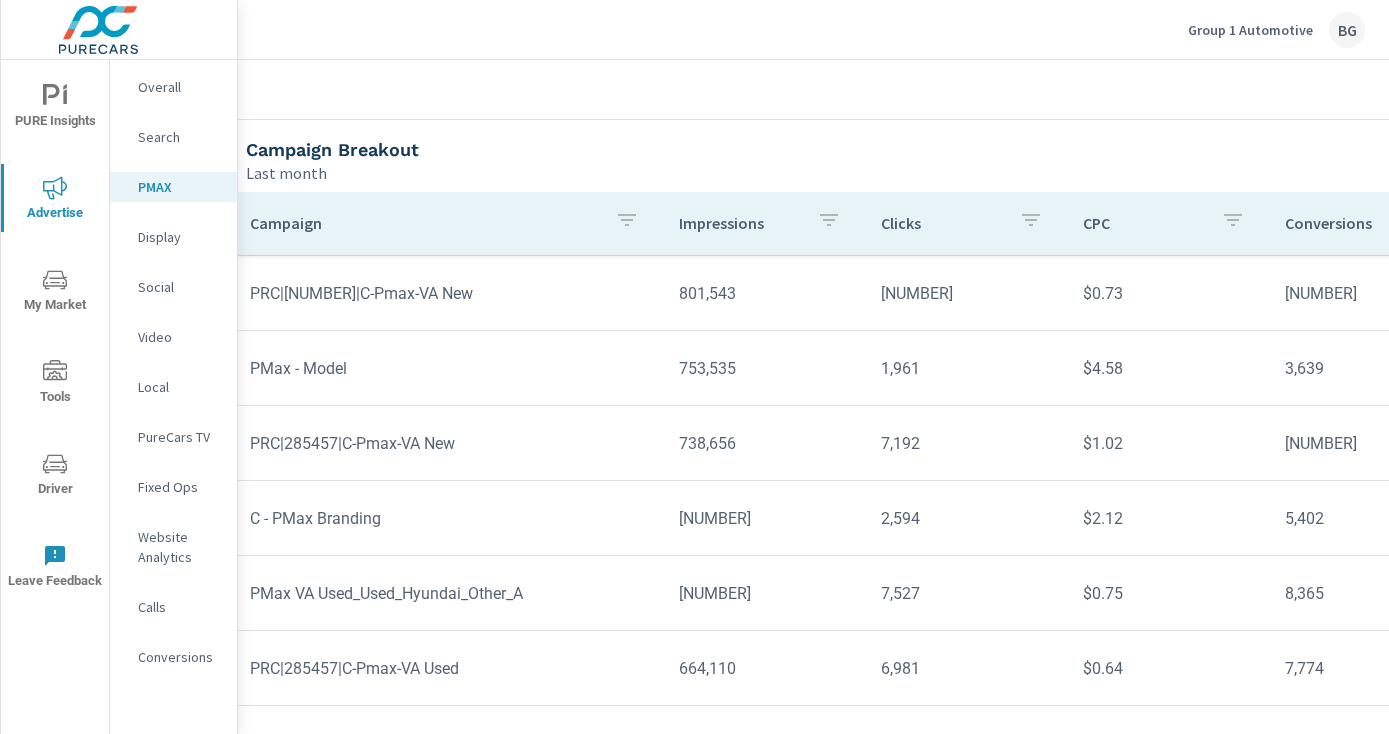 click on "Social" at bounding box center (179, 287) 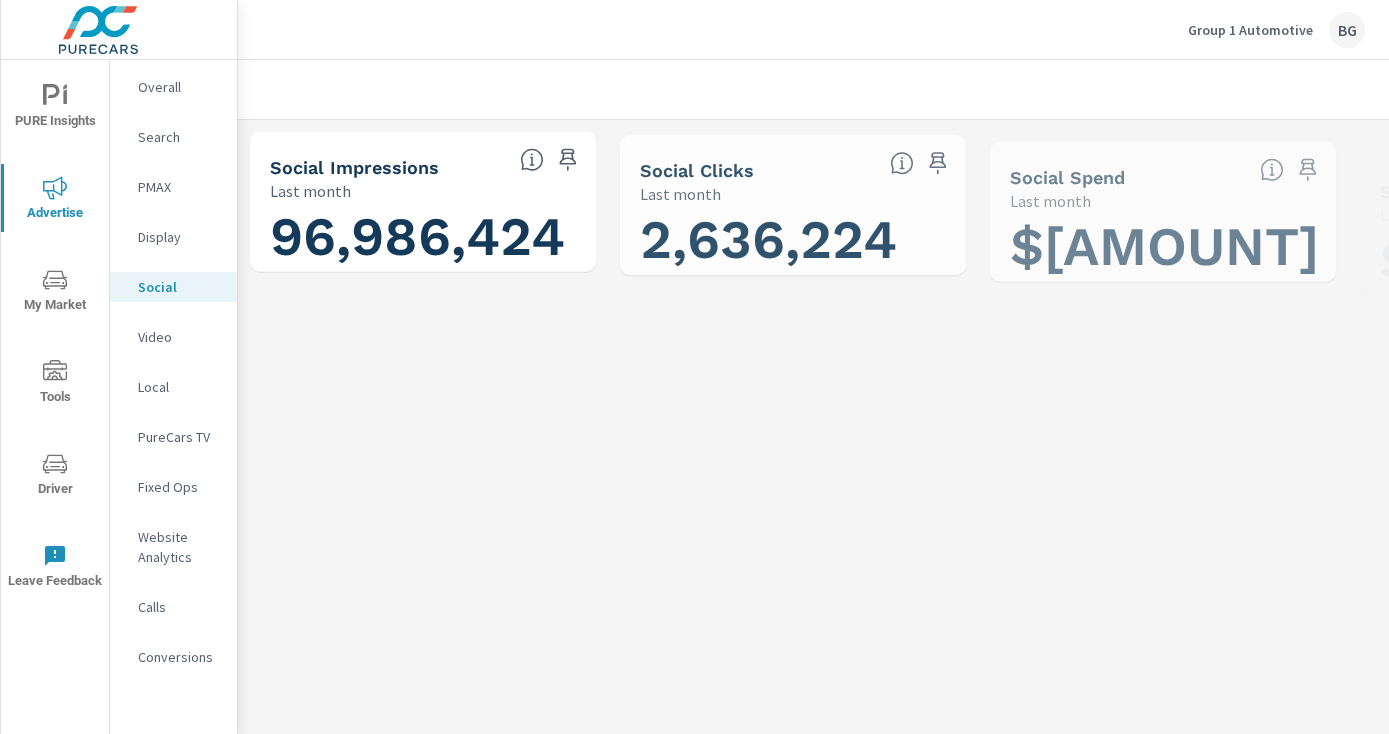 scroll, scrollTop: 469, scrollLeft: 0, axis: vertical 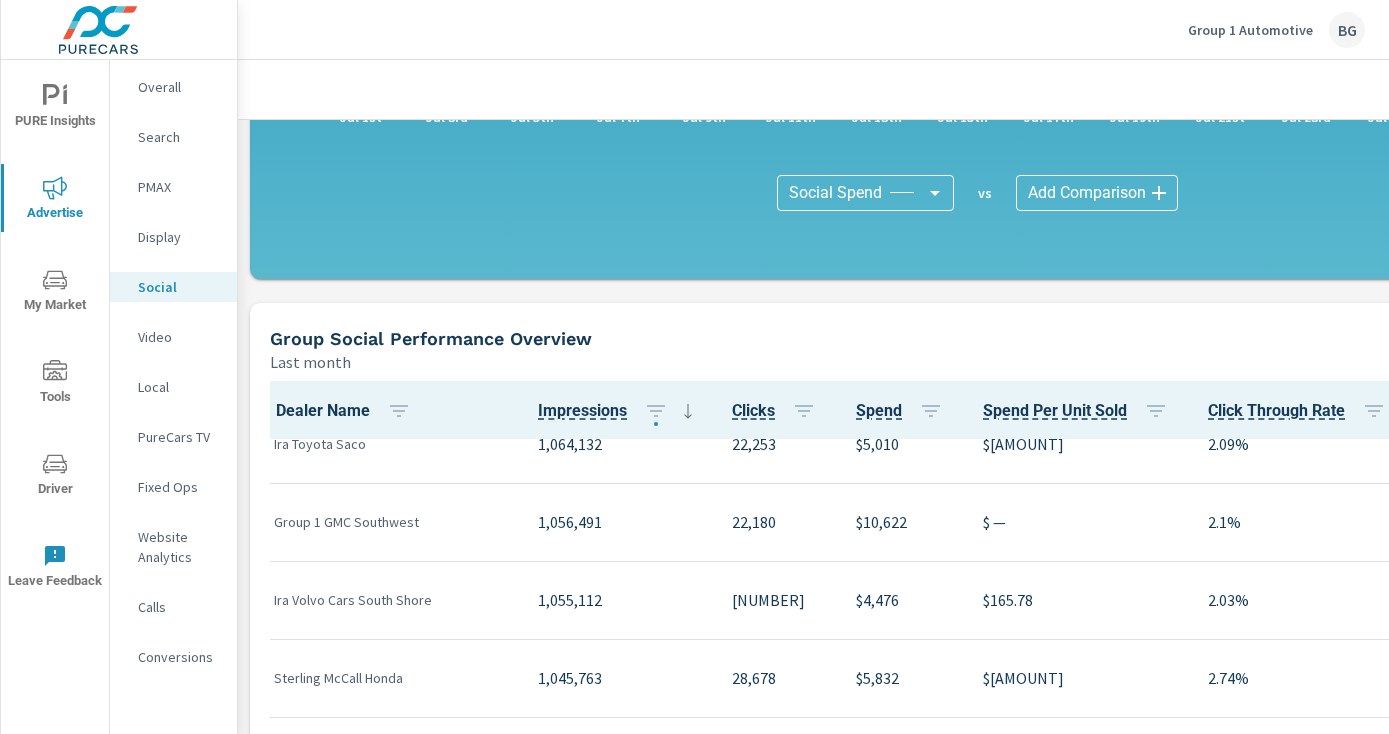 click 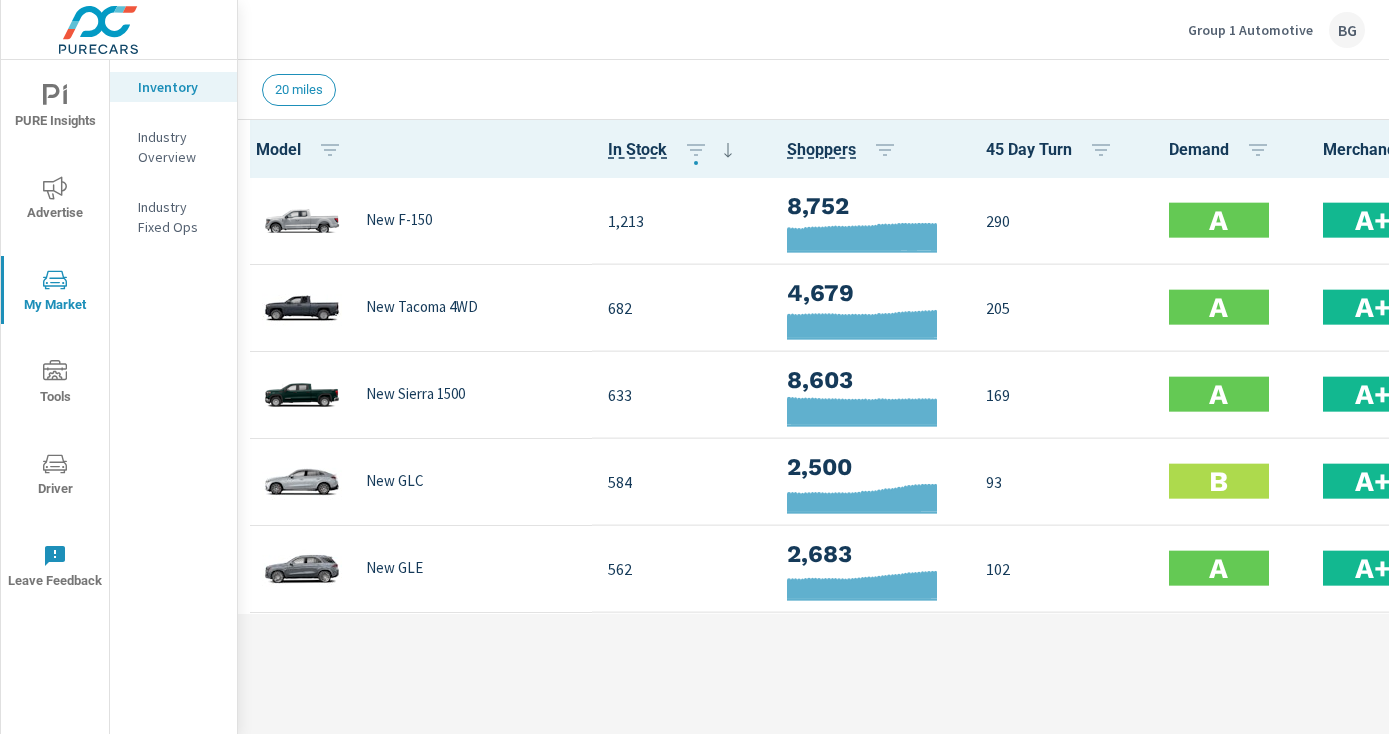 scroll, scrollTop: 1, scrollLeft: 0, axis: vertical 